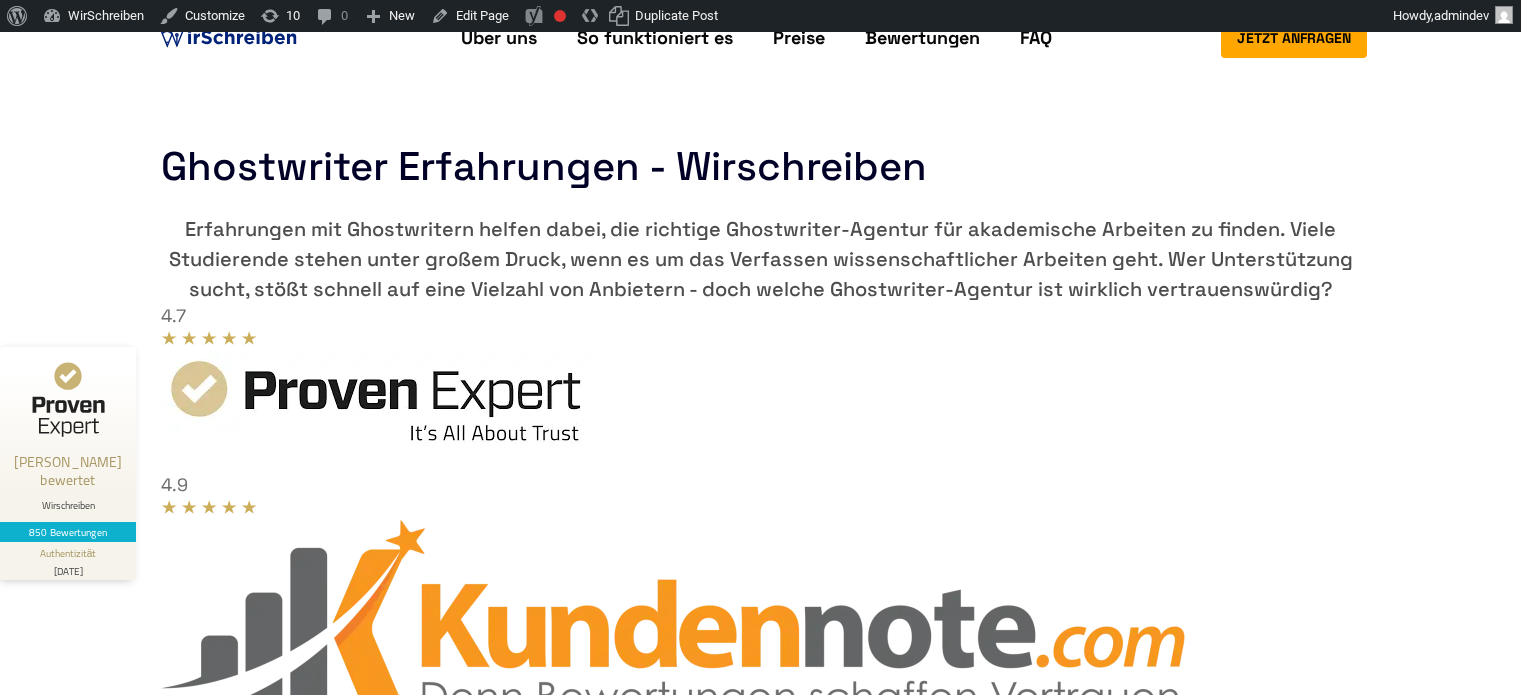scroll, scrollTop: 600, scrollLeft: 0, axis: vertical 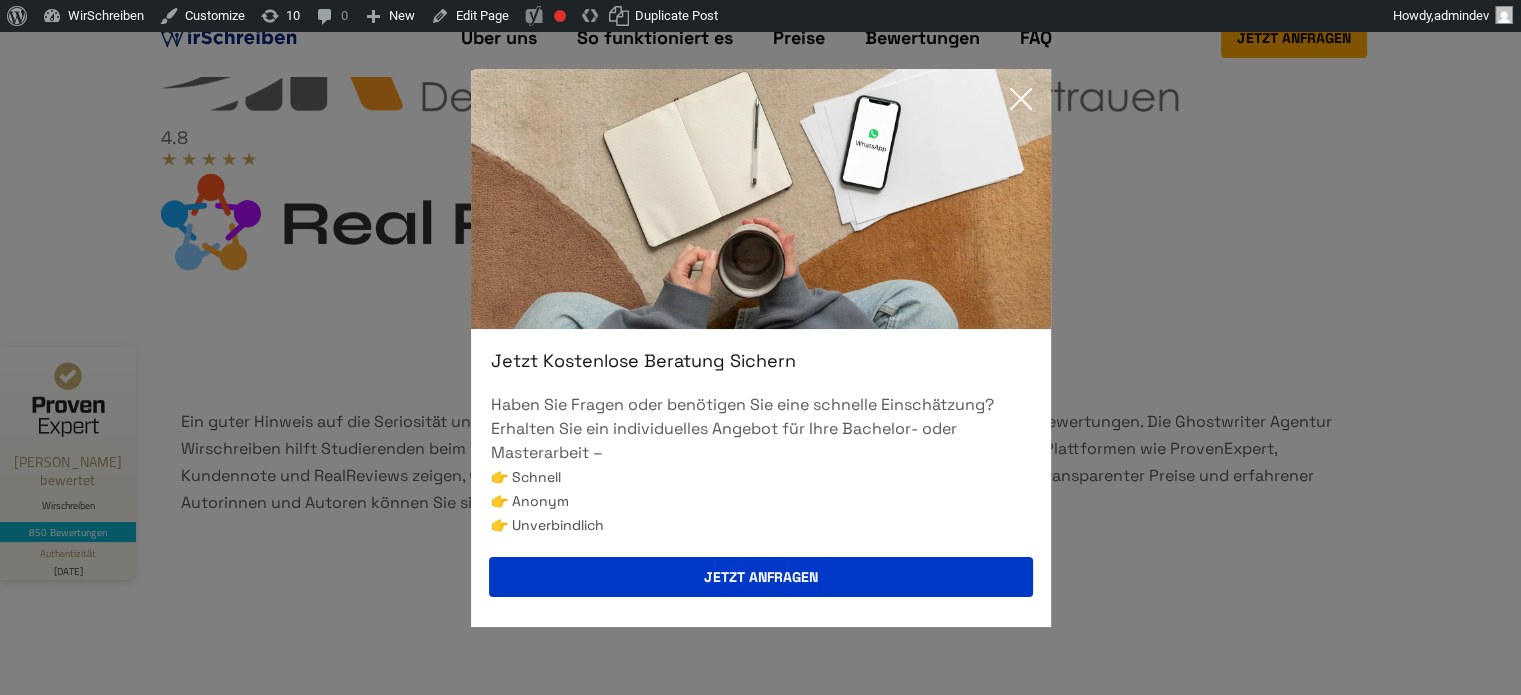 click 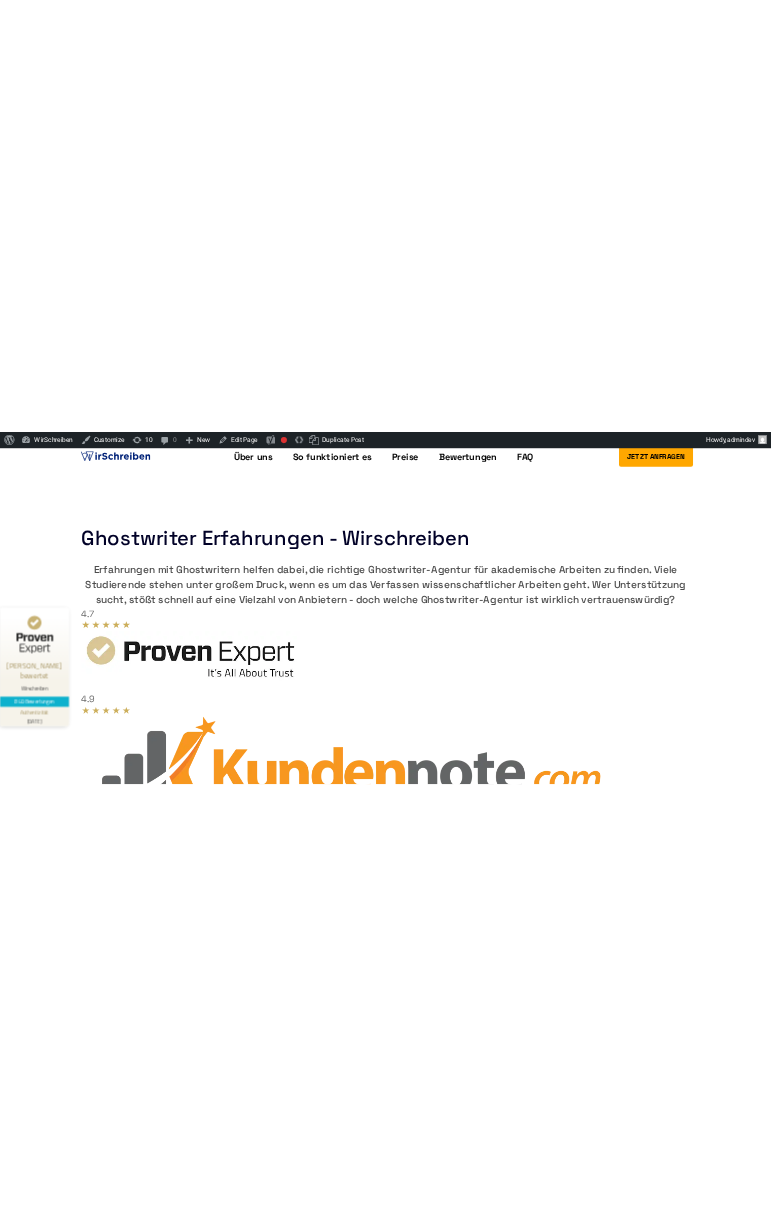 scroll, scrollTop: 0, scrollLeft: 0, axis: both 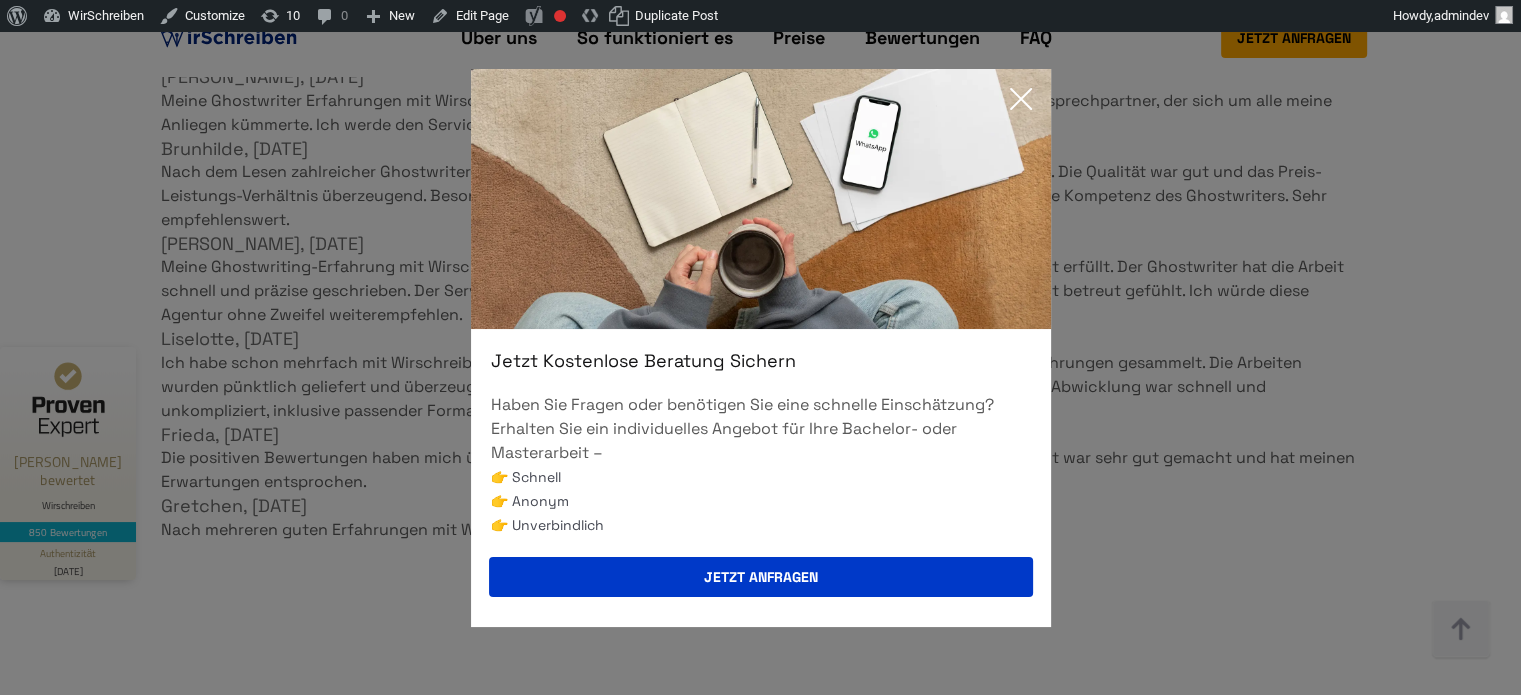 click 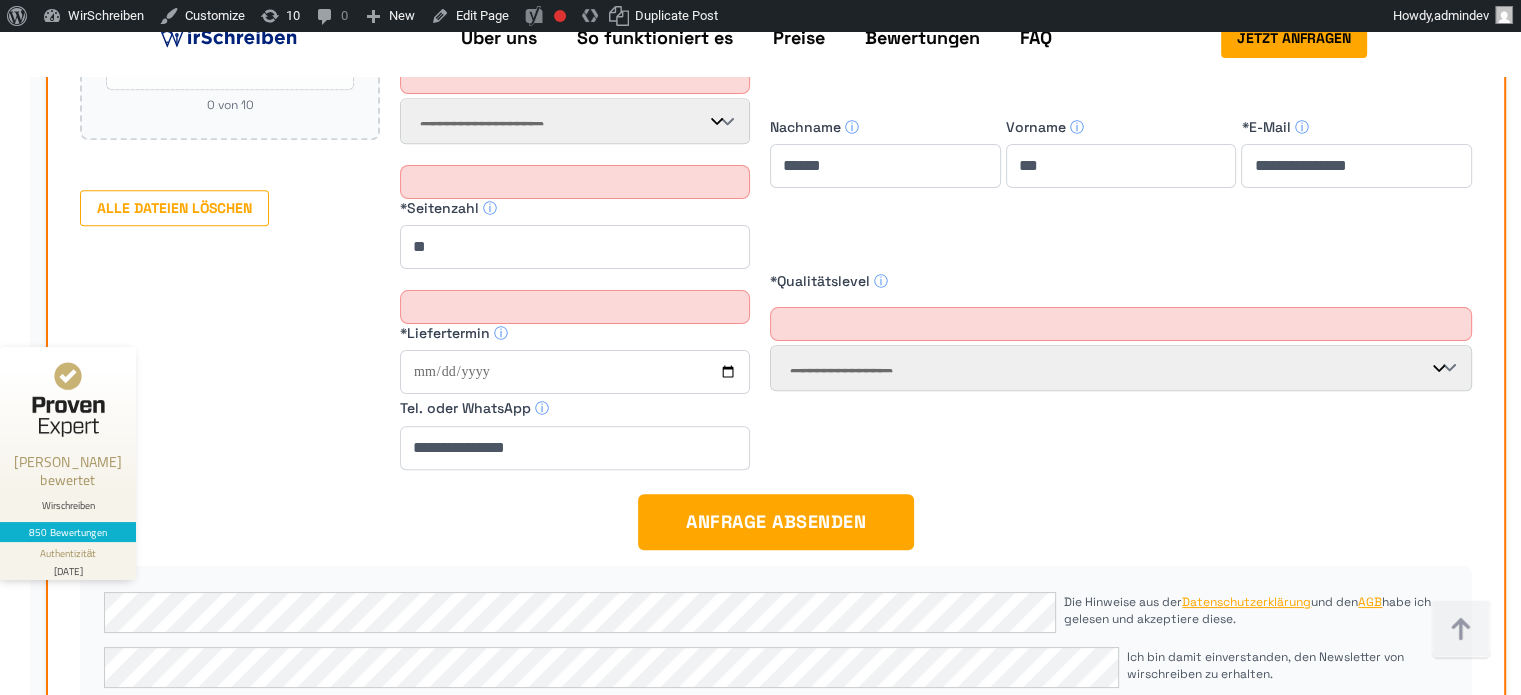 scroll, scrollTop: 16300, scrollLeft: 0, axis: vertical 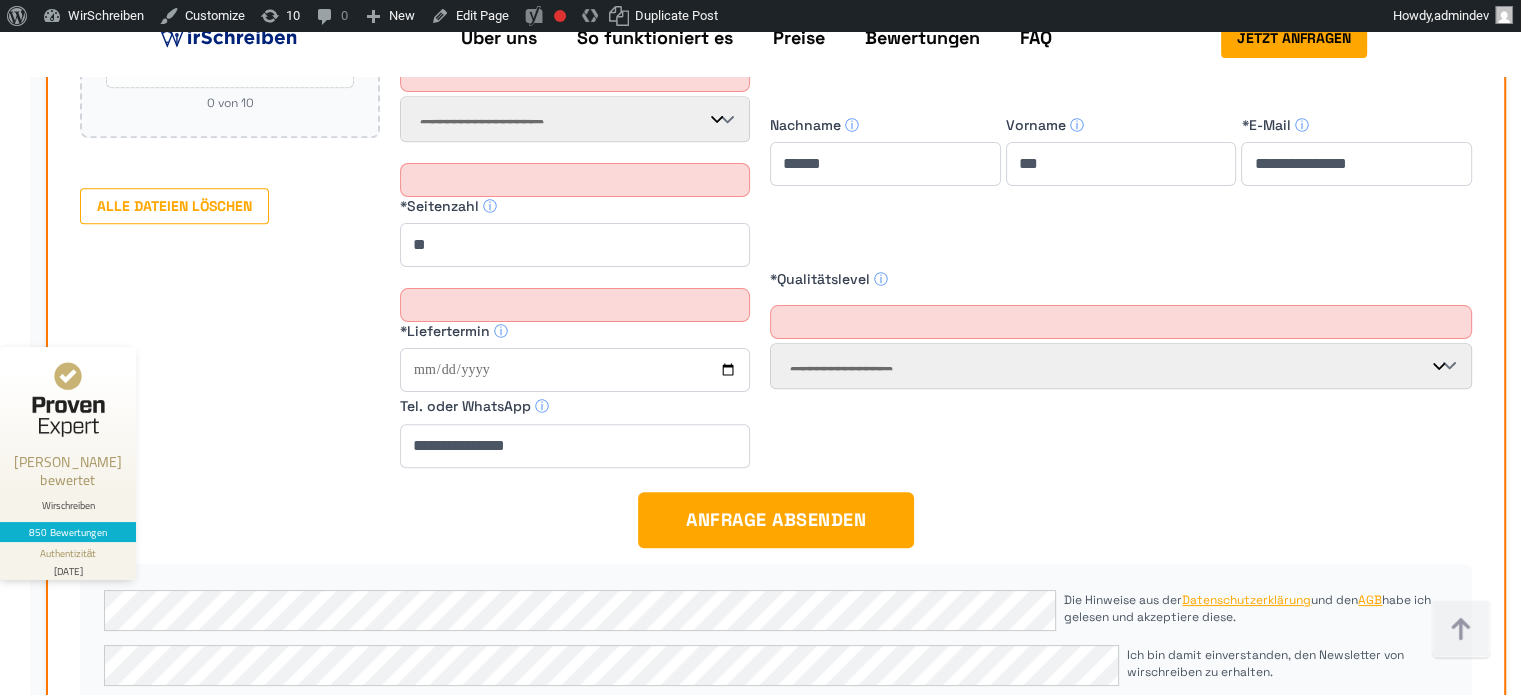 click at bounding box center (228, 38) 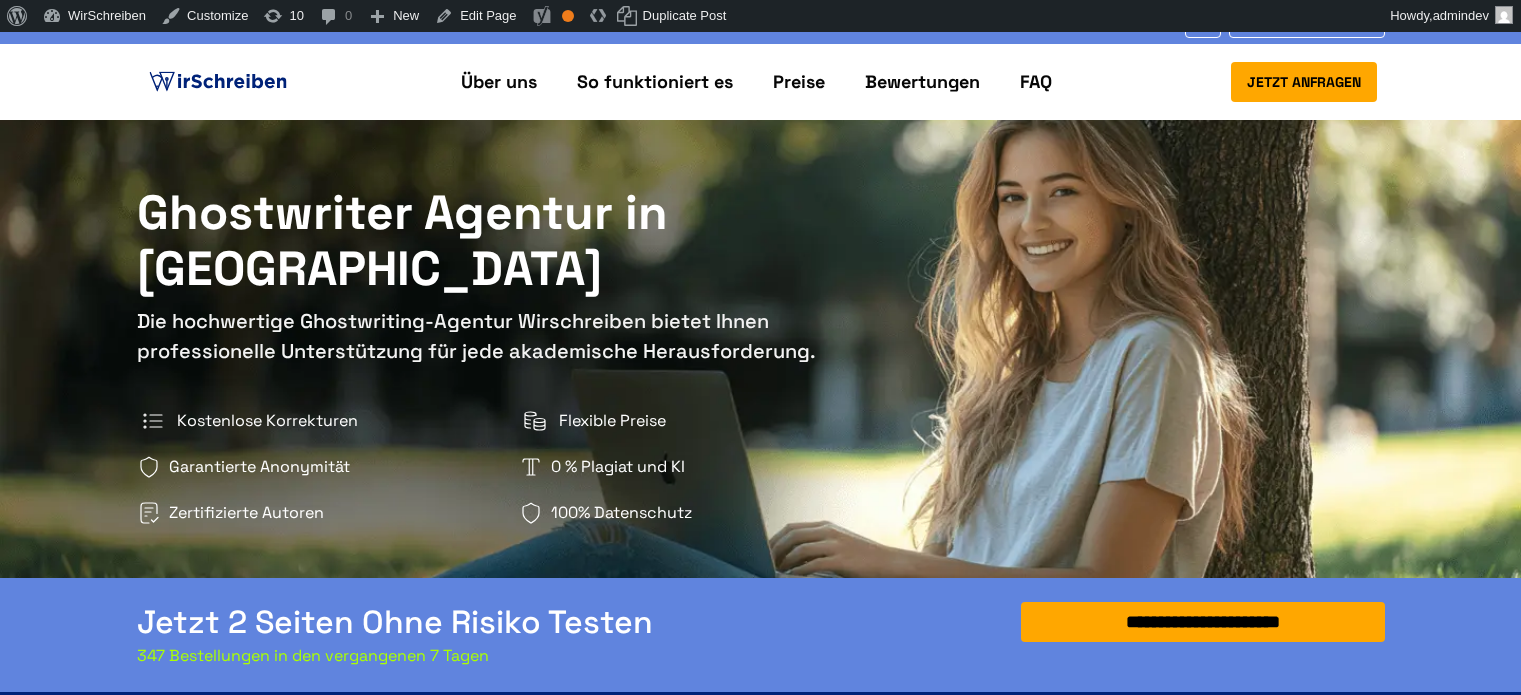 scroll, scrollTop: 0, scrollLeft: 0, axis: both 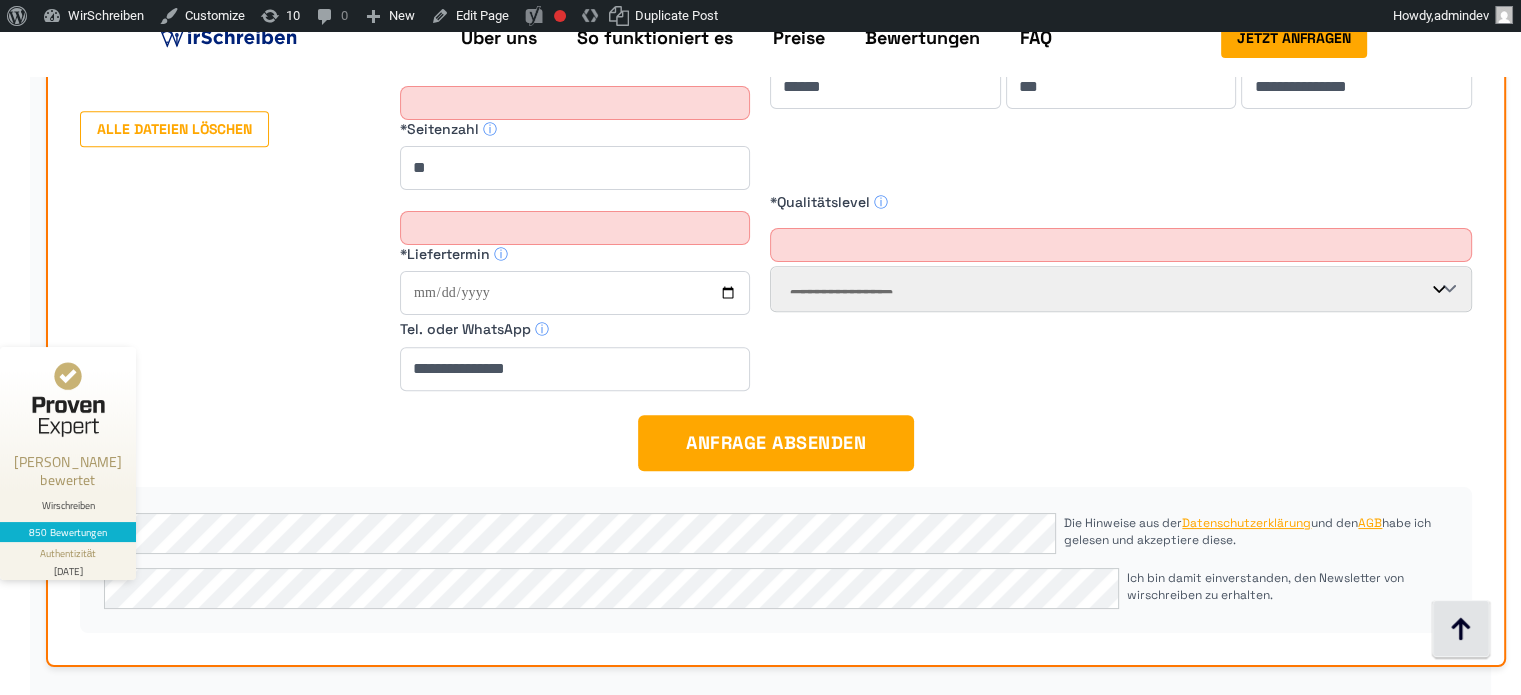 click at bounding box center [1461, 630] 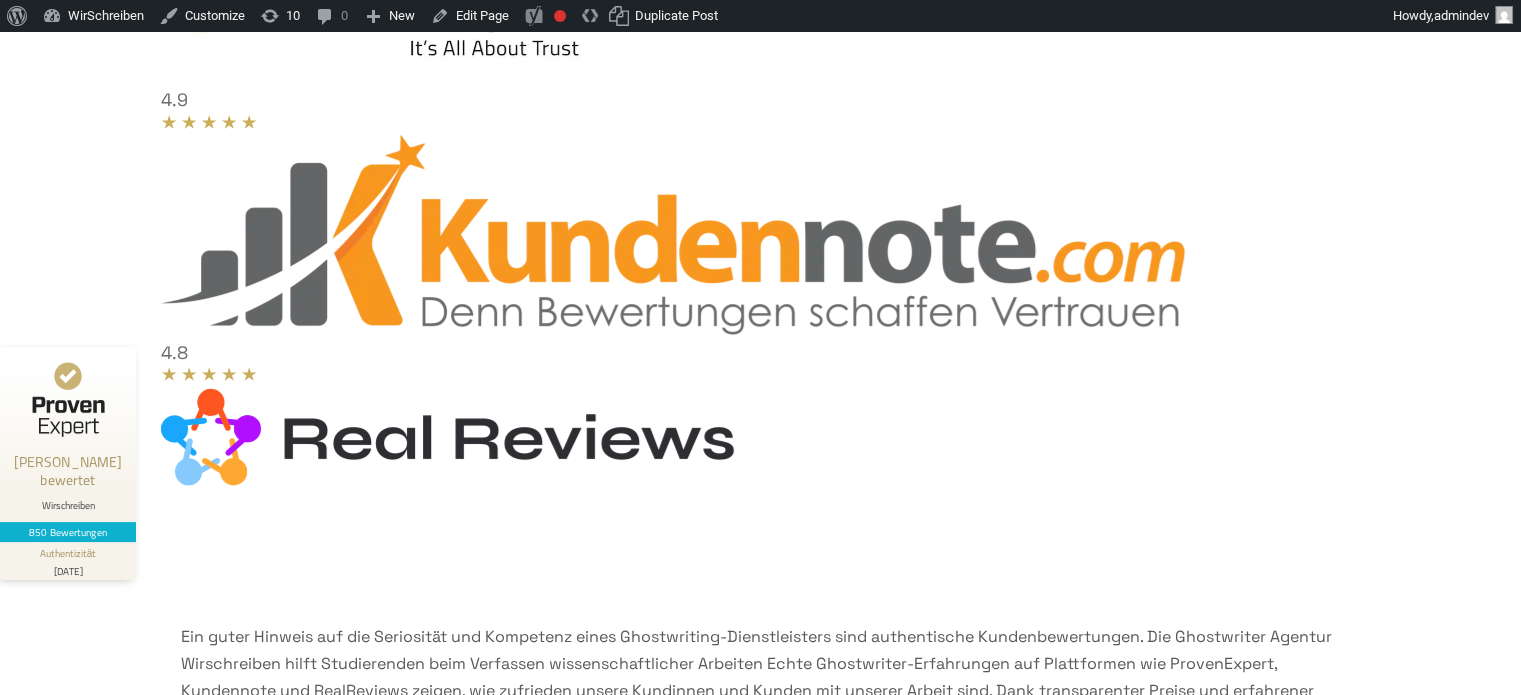 scroll, scrollTop: 0, scrollLeft: 0, axis: both 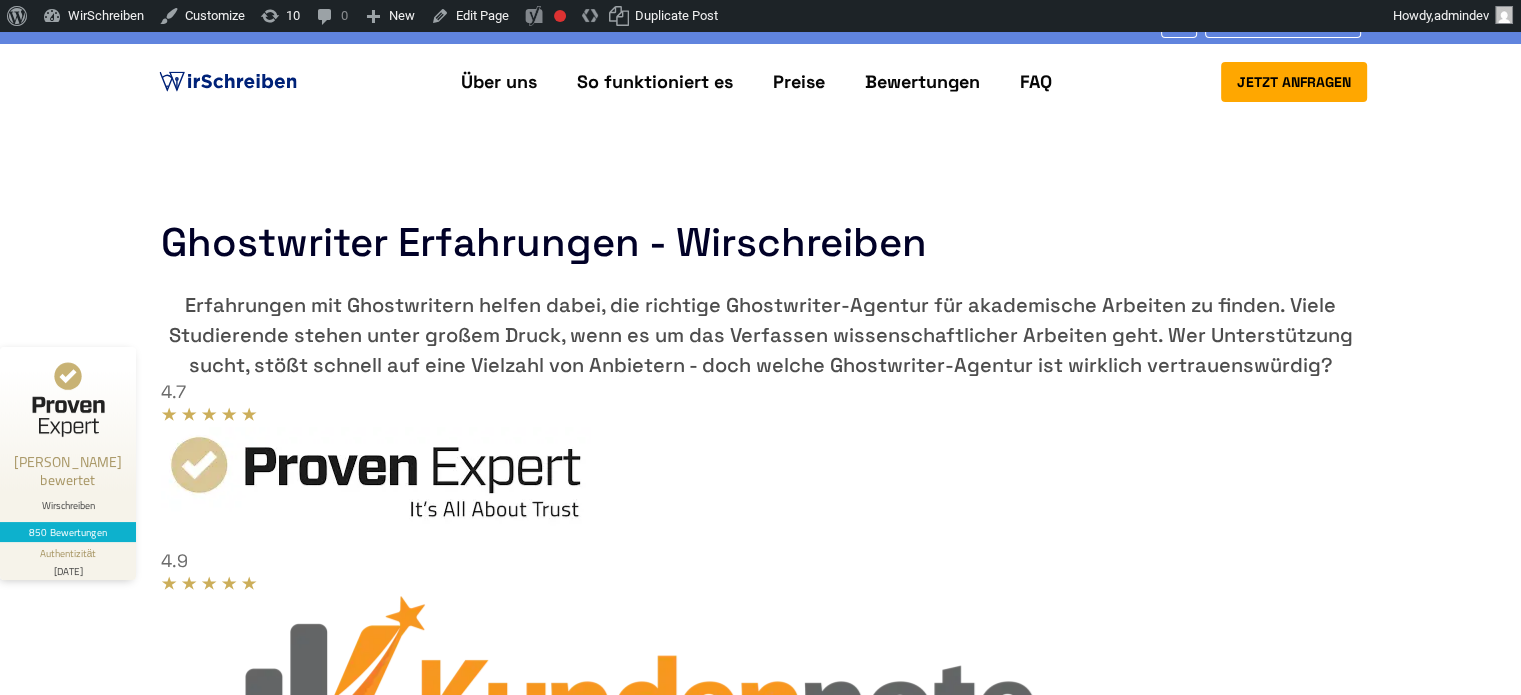 drag, startPoint x: 1080, startPoint y: 310, endPoint x: 800, endPoint y: 318, distance: 280.11426 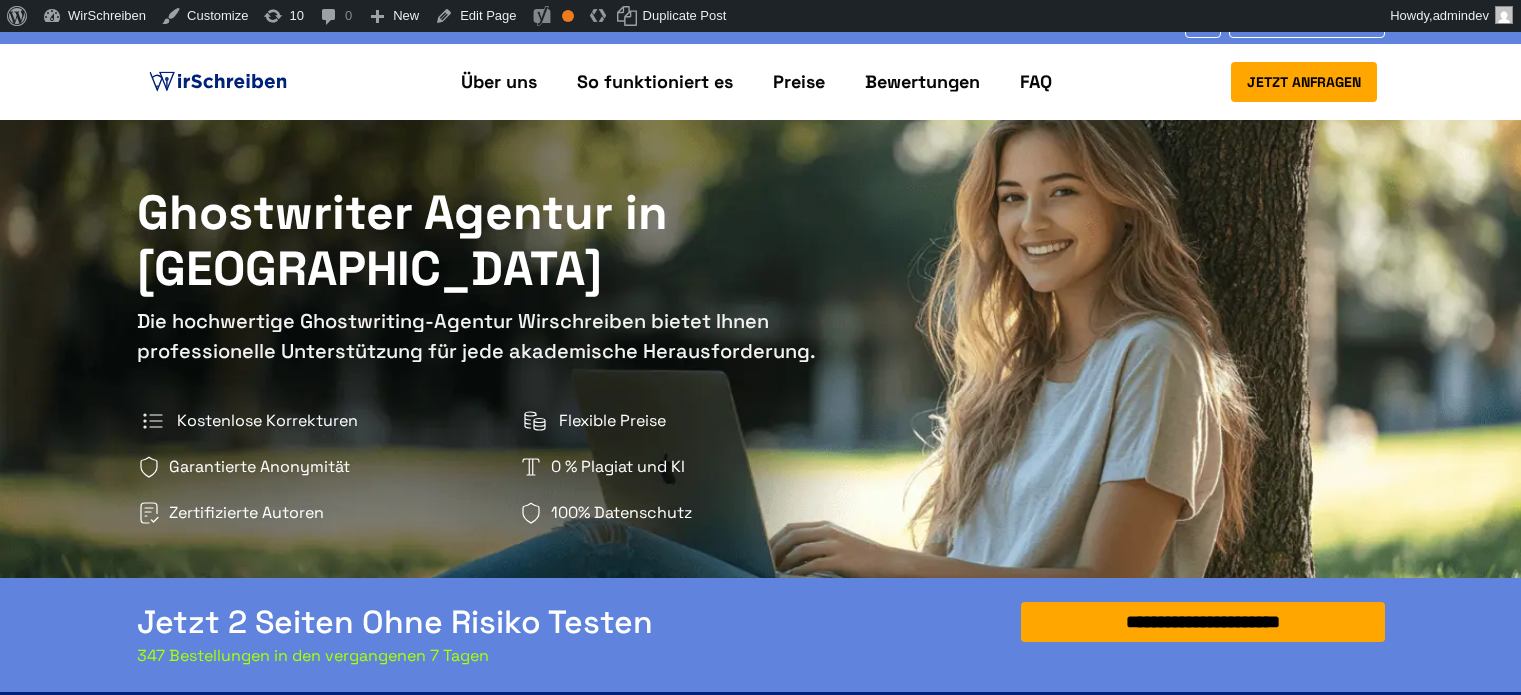 scroll, scrollTop: 0, scrollLeft: 0, axis: both 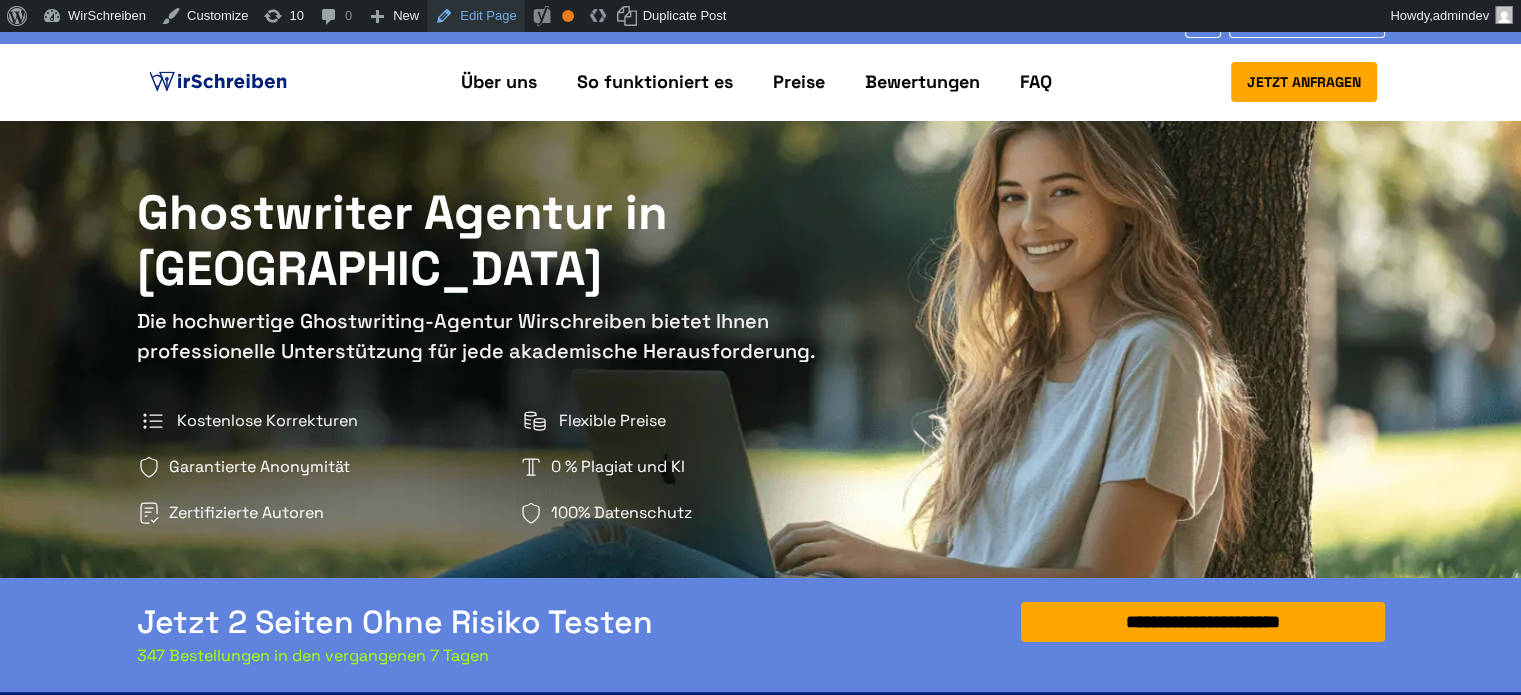 click on "Edit Page" at bounding box center [475, 16] 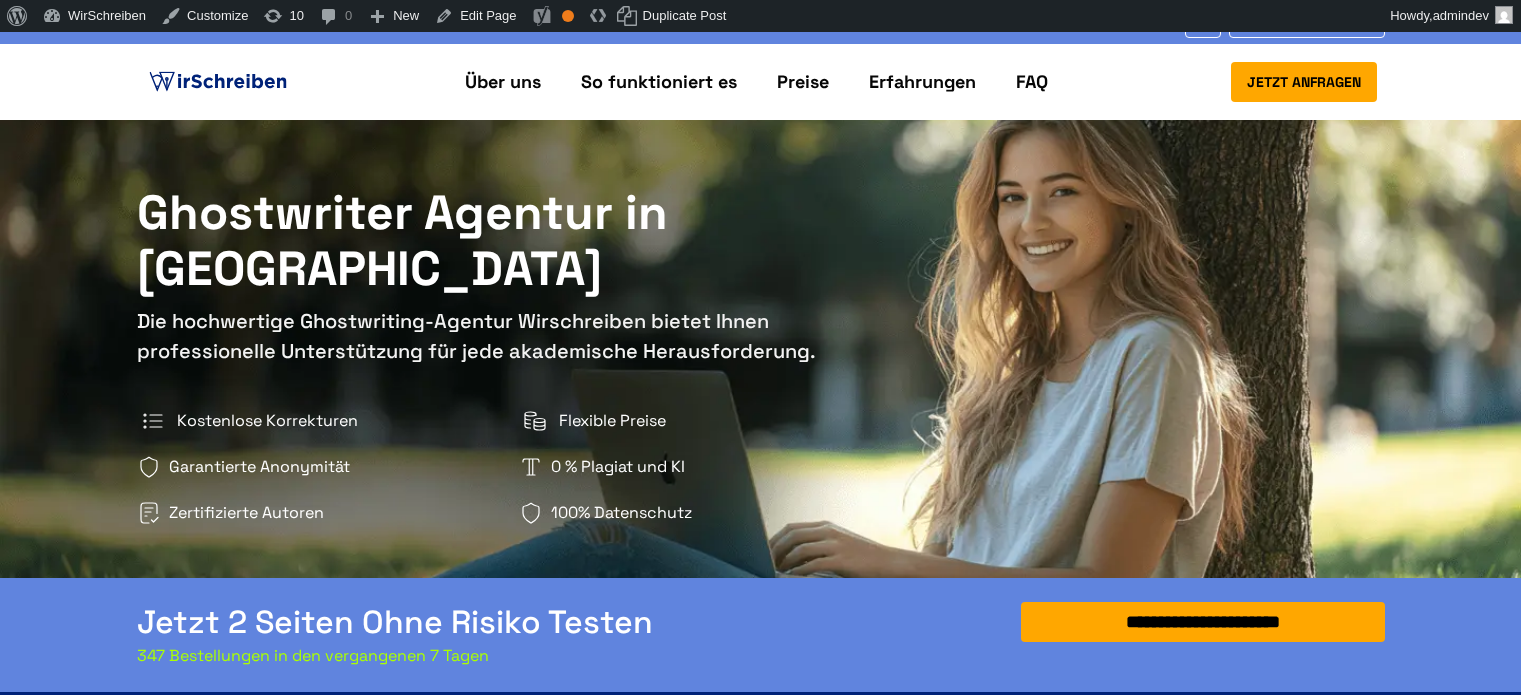 scroll, scrollTop: 0, scrollLeft: 0, axis: both 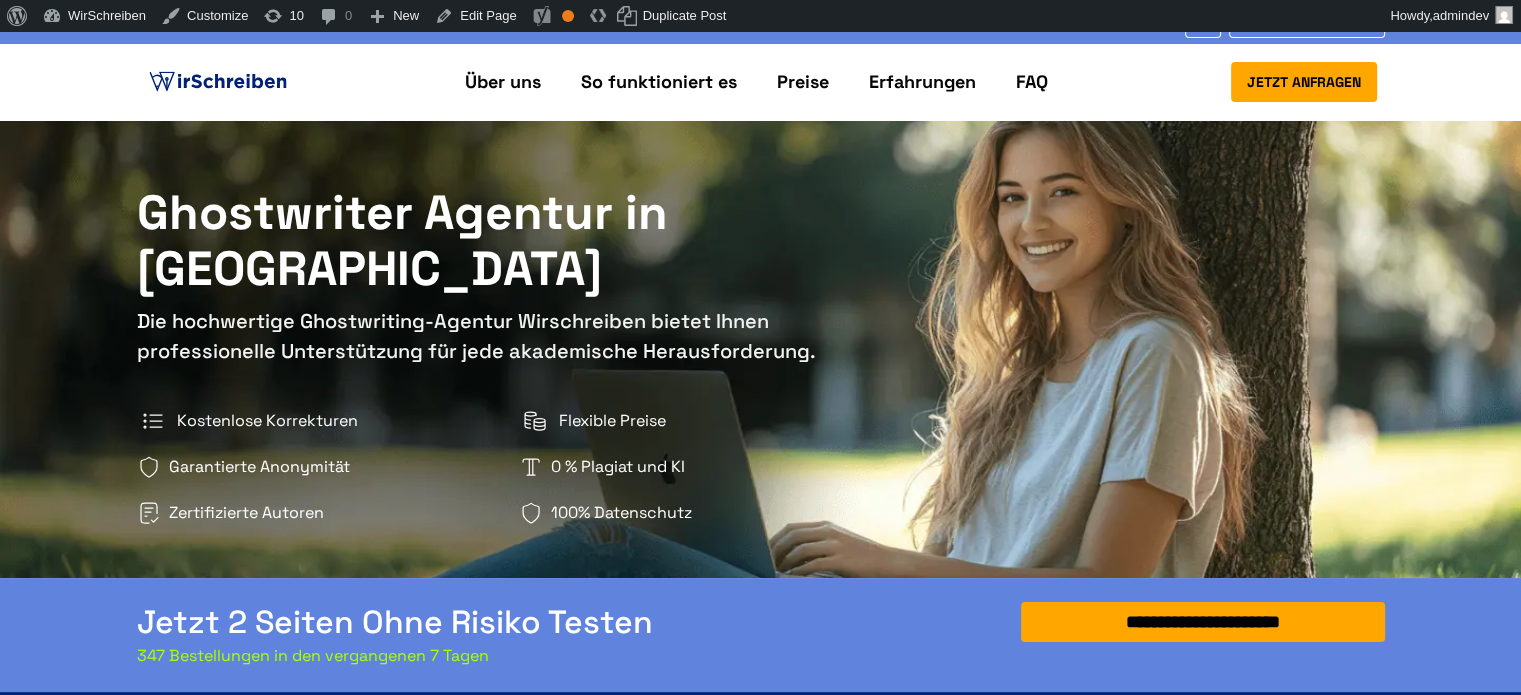 click on "Erfahrungen" at bounding box center [922, 81] 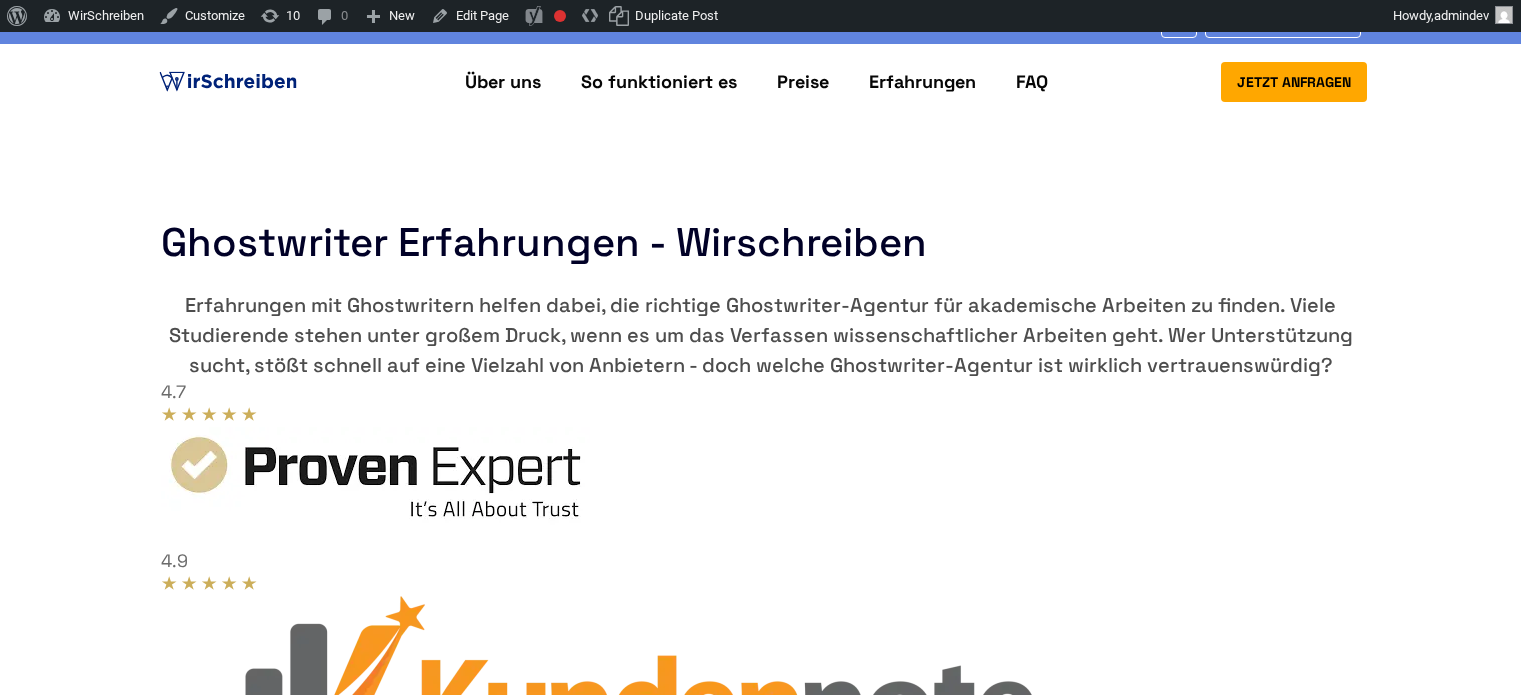 scroll, scrollTop: 0, scrollLeft: 0, axis: both 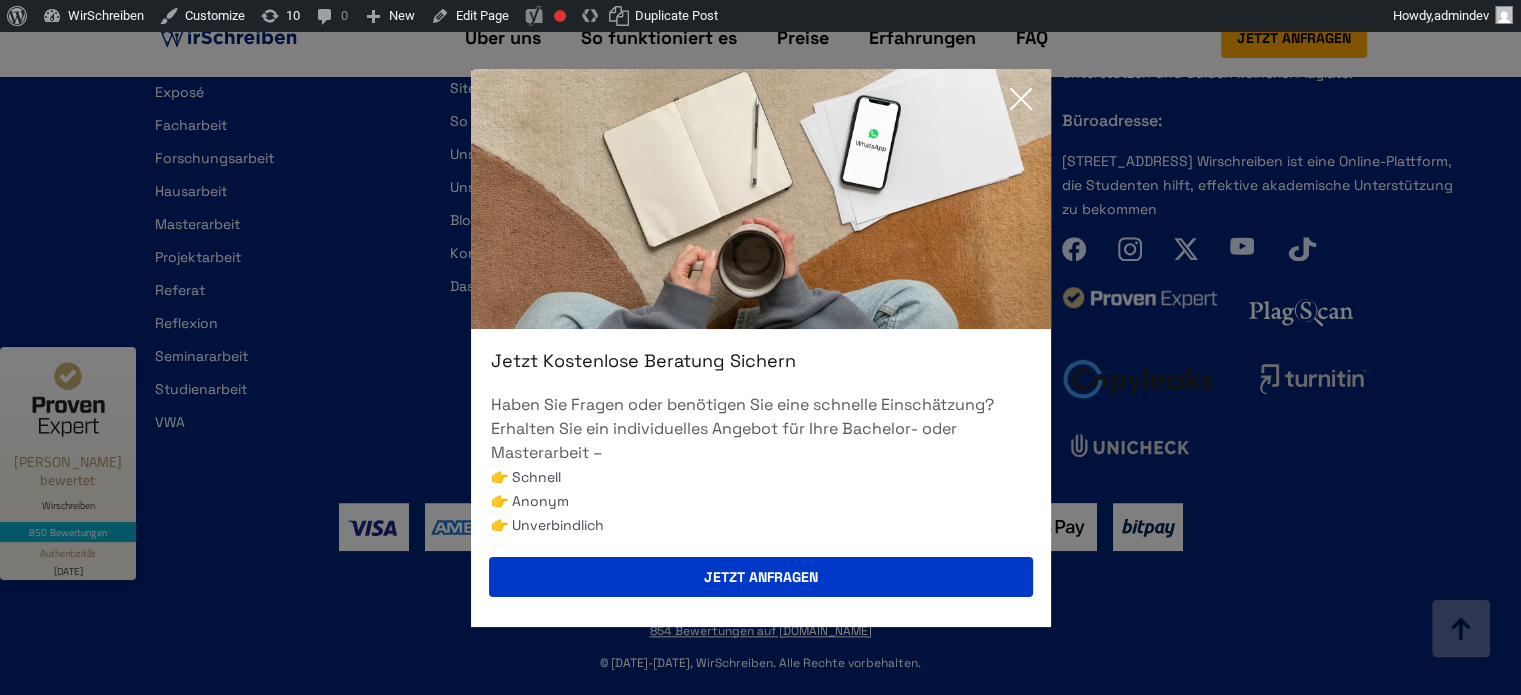 click 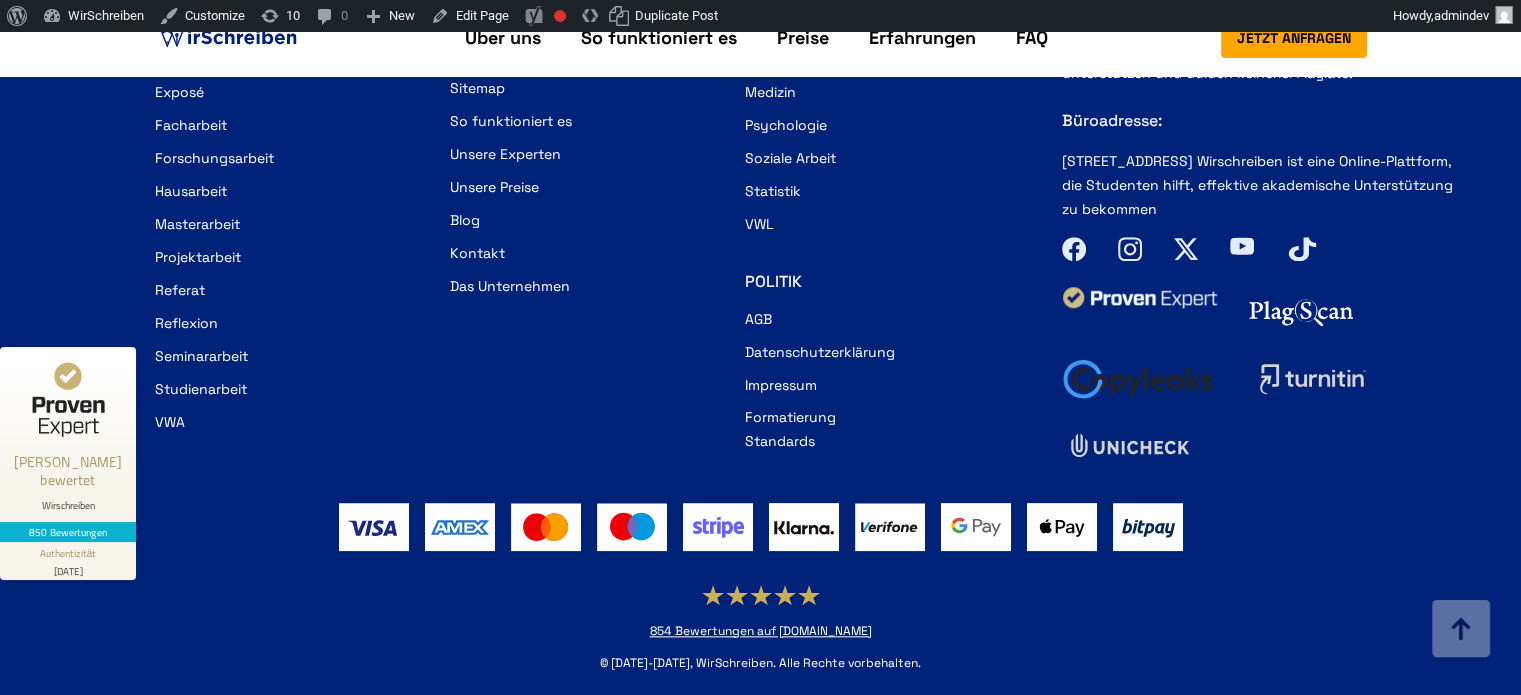 scroll, scrollTop: 18191, scrollLeft: 0, axis: vertical 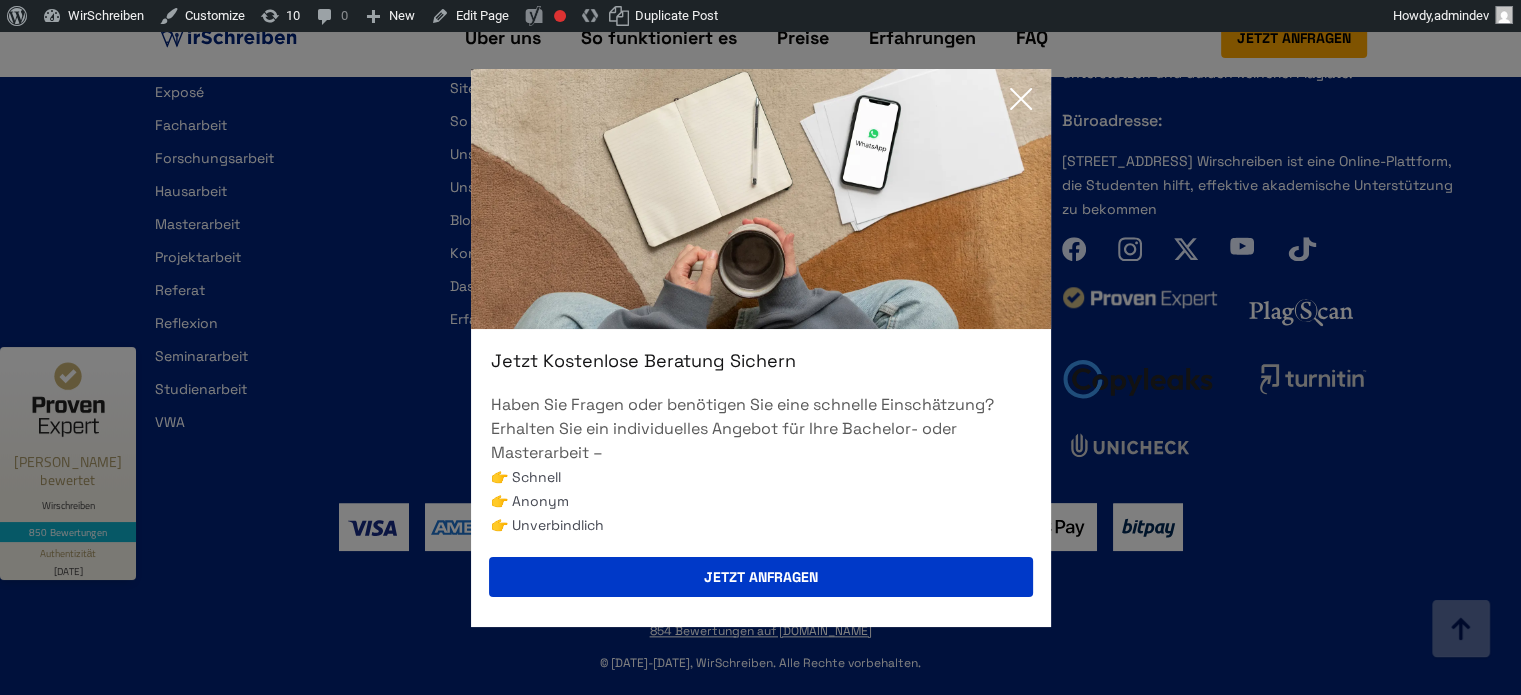 click on "Jetzt kostenlose Beratung sichern
Haben Sie Fragen oder benötigen Sie eine schnelle Einschätzung?
Erhalten Sie ein individuelles Angebot für Ihre Bachelor- oder Masterarbeit –
👉 Schnell
👉 Anonym
👉 Unverbindlich
Jetzt anfragen" at bounding box center [760, 347] 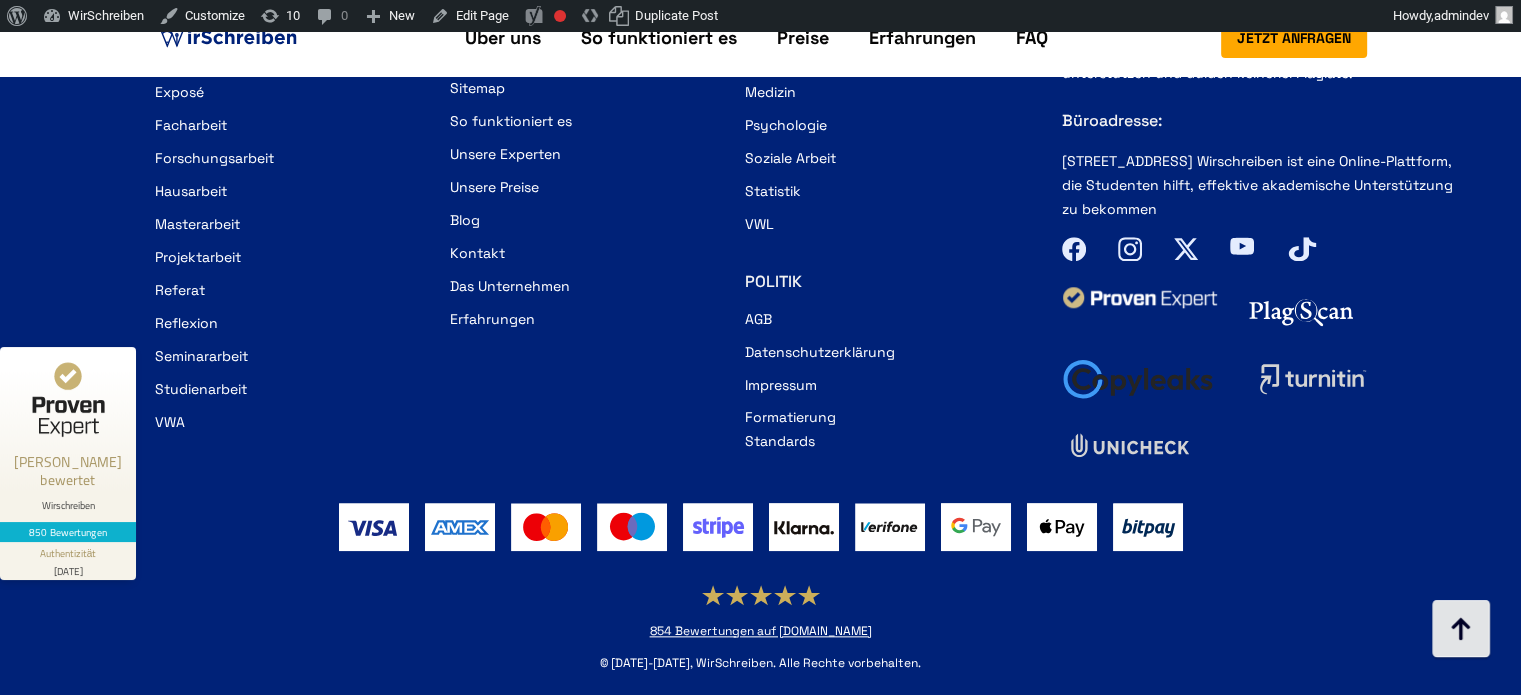 click at bounding box center (1461, 630) 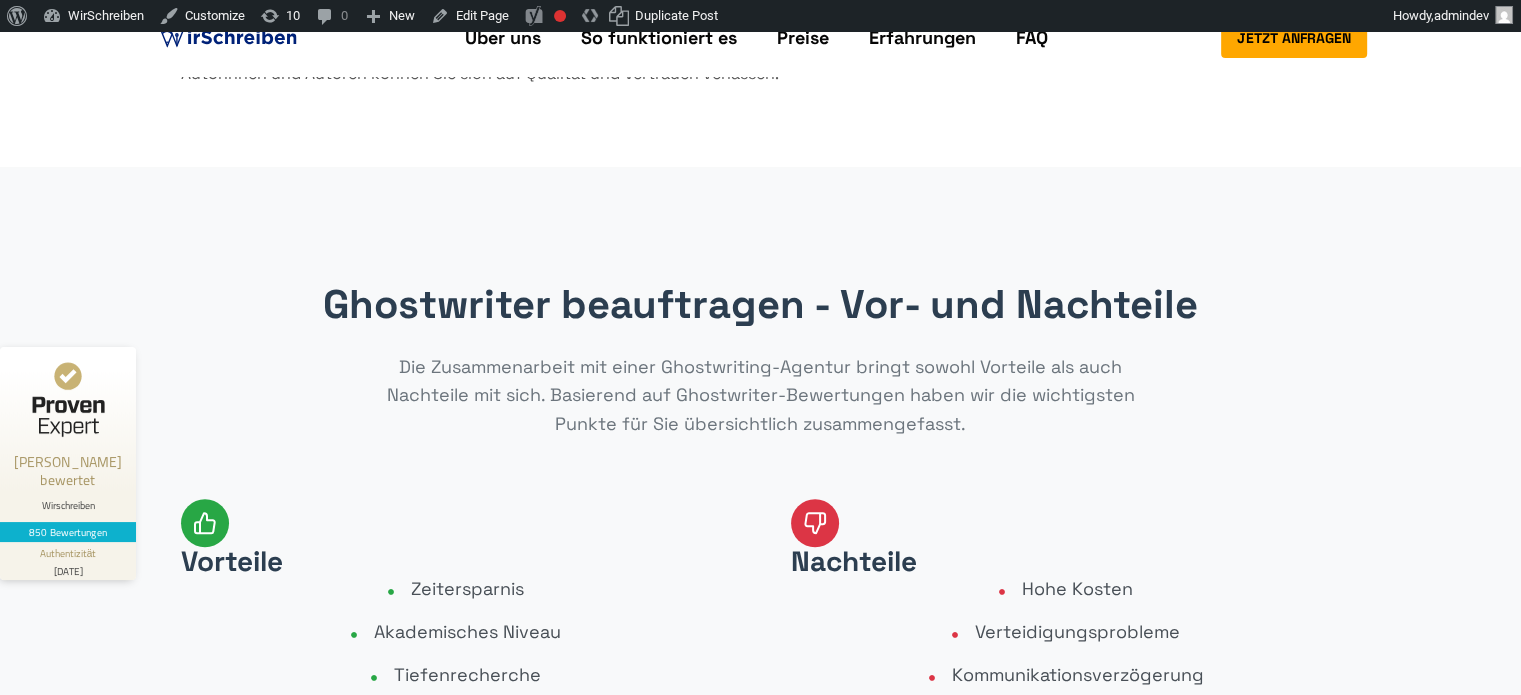scroll, scrollTop: 0, scrollLeft: 0, axis: both 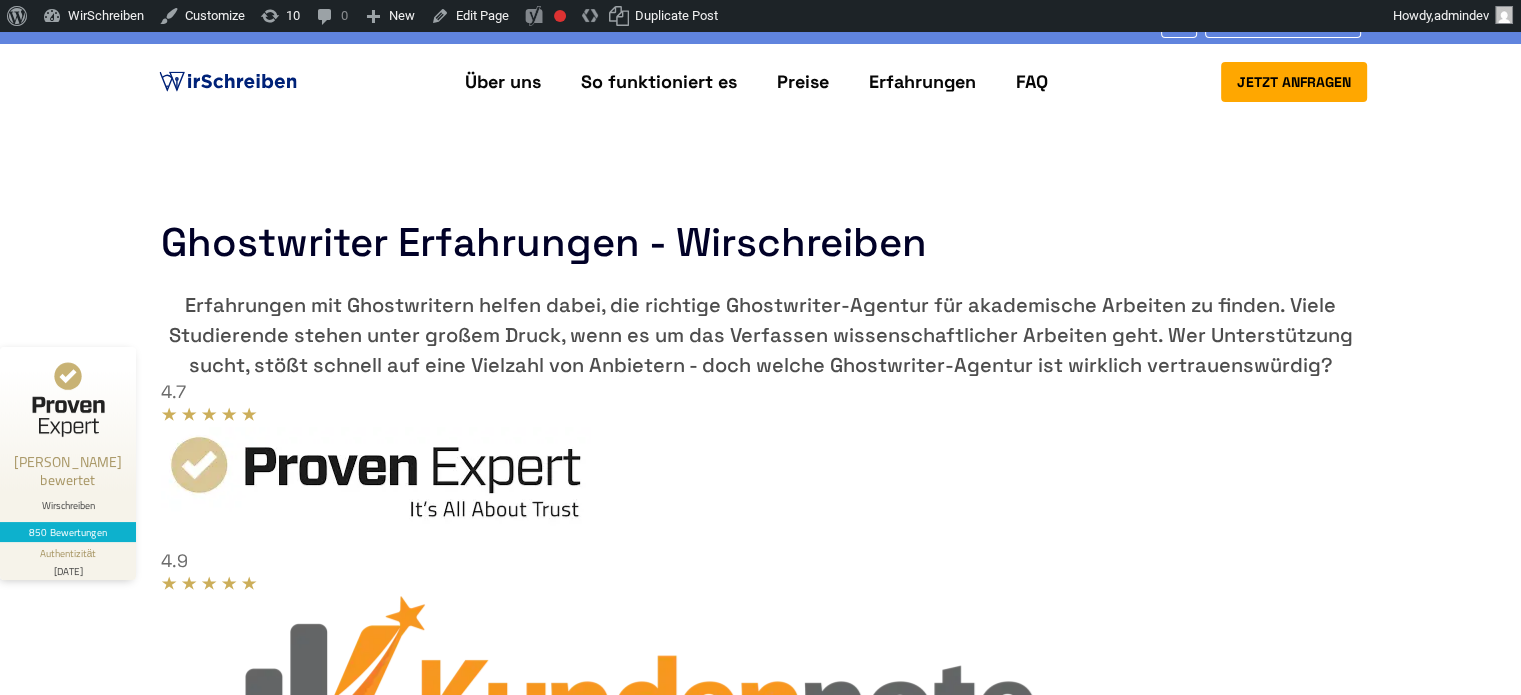 click at bounding box center (228, 82) 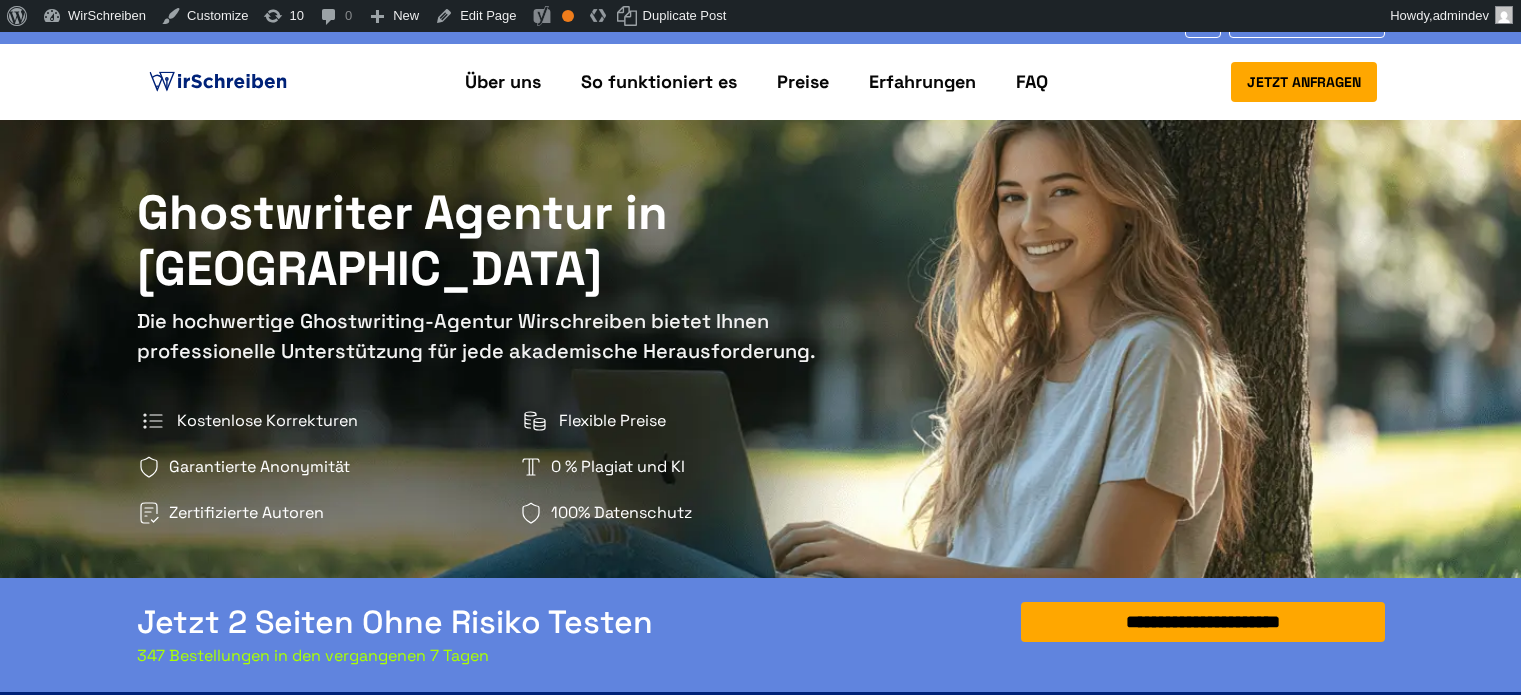 scroll, scrollTop: 0, scrollLeft: 0, axis: both 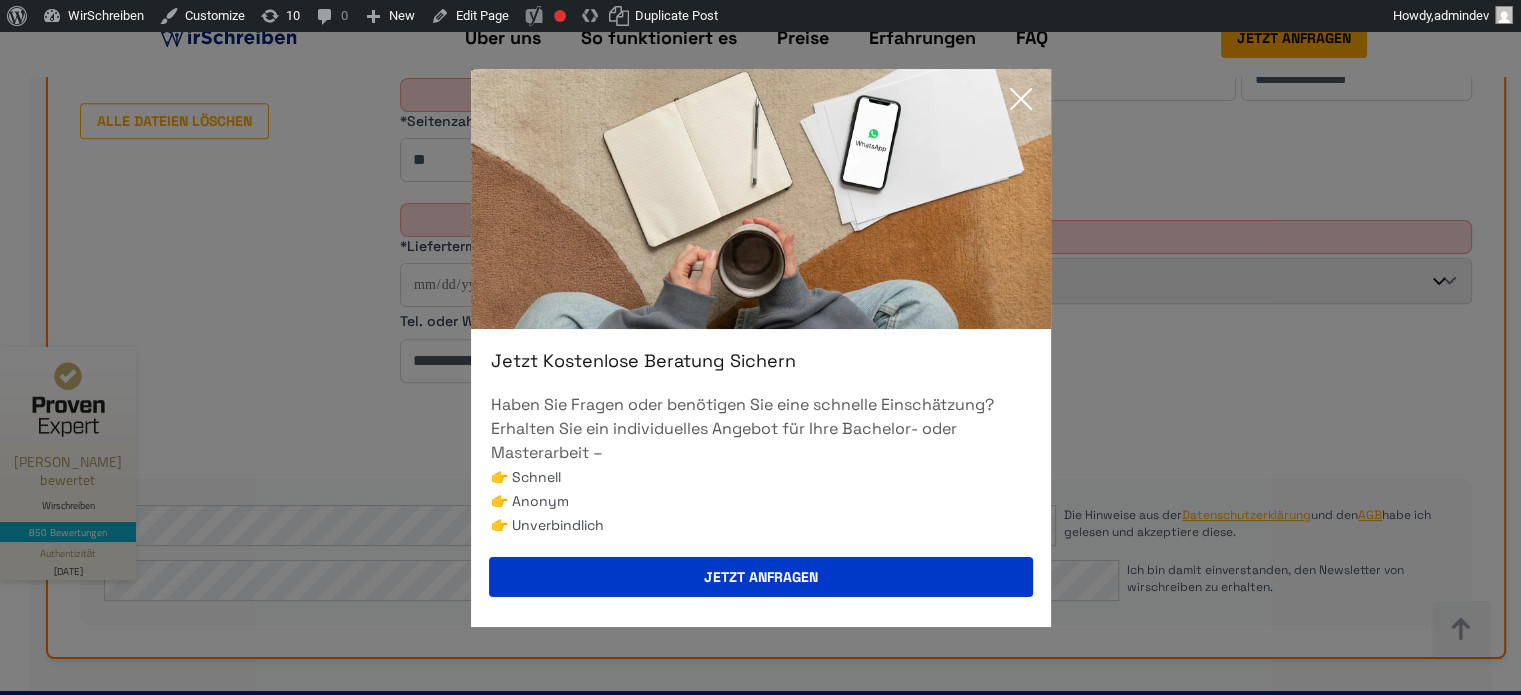 click 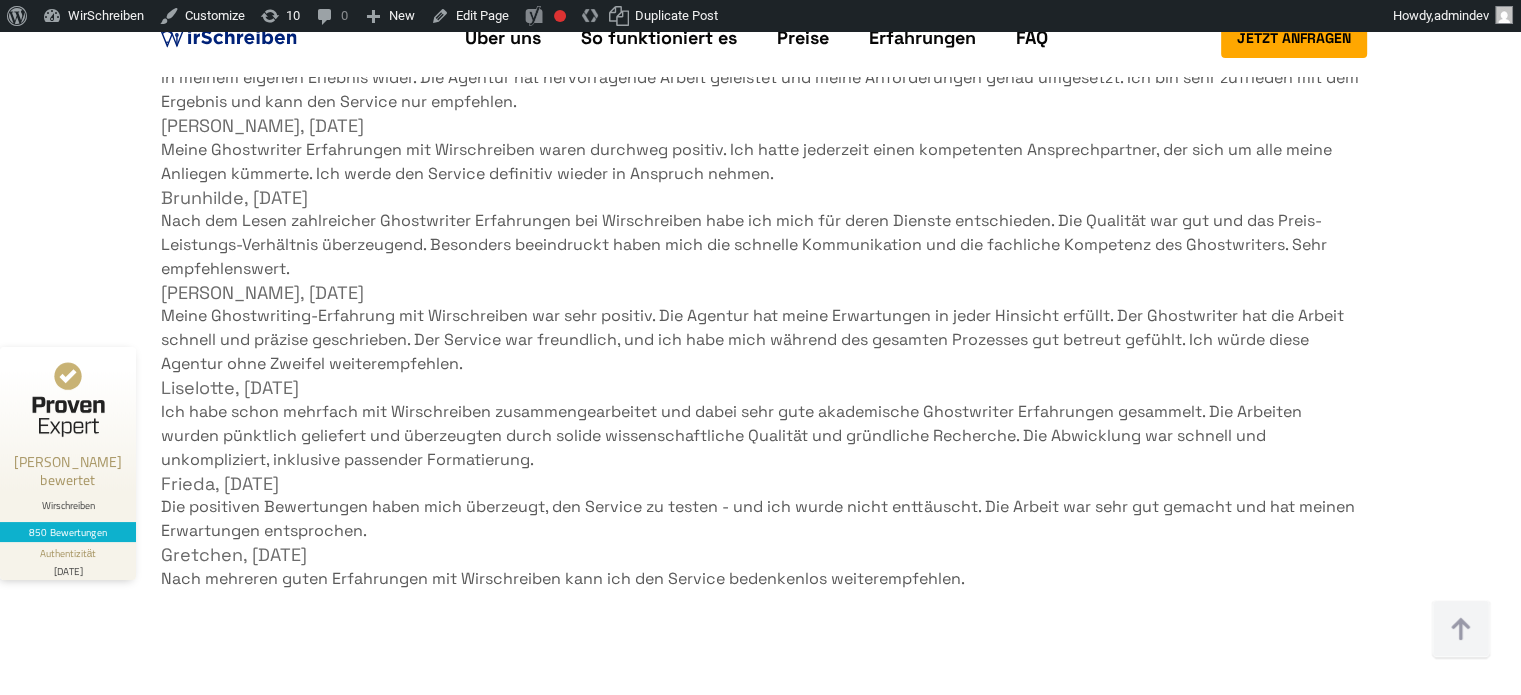 scroll, scrollTop: 14985, scrollLeft: 0, axis: vertical 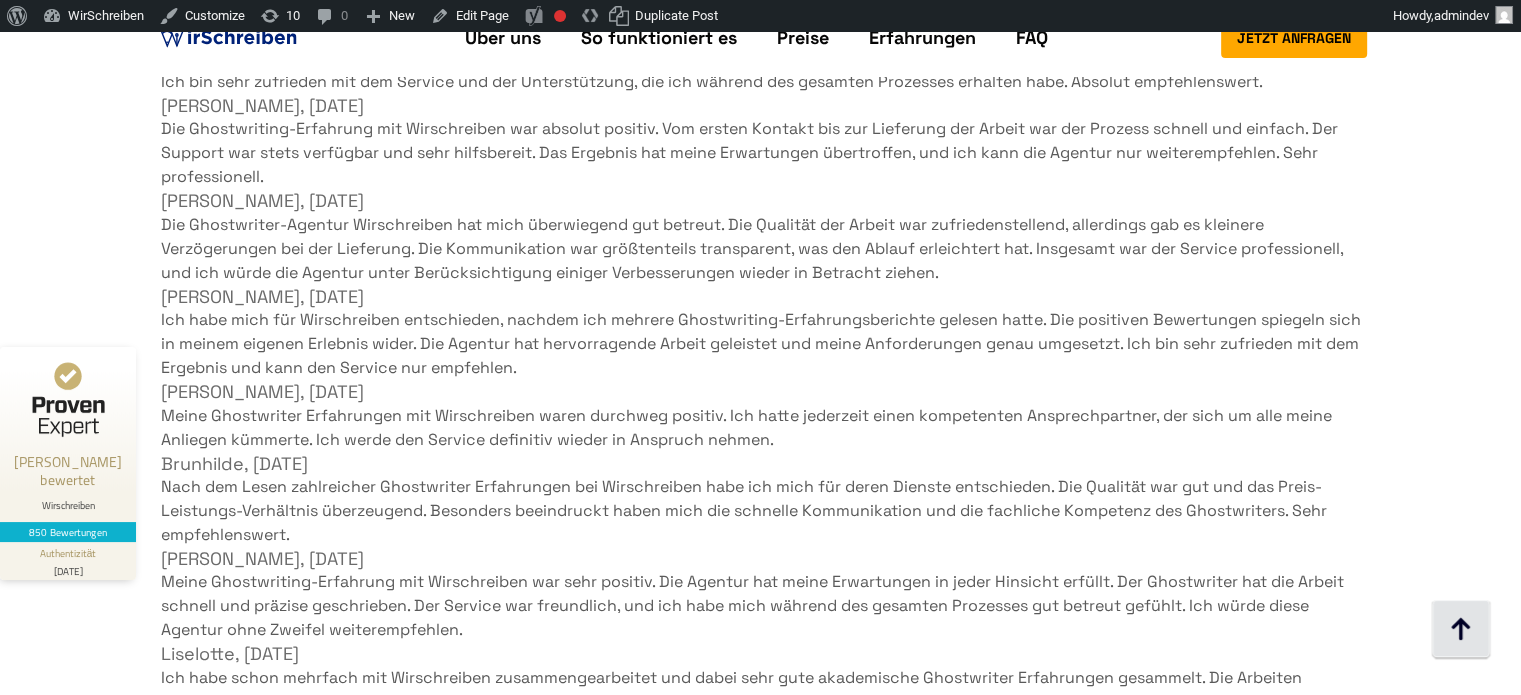 click at bounding box center (1461, 630) 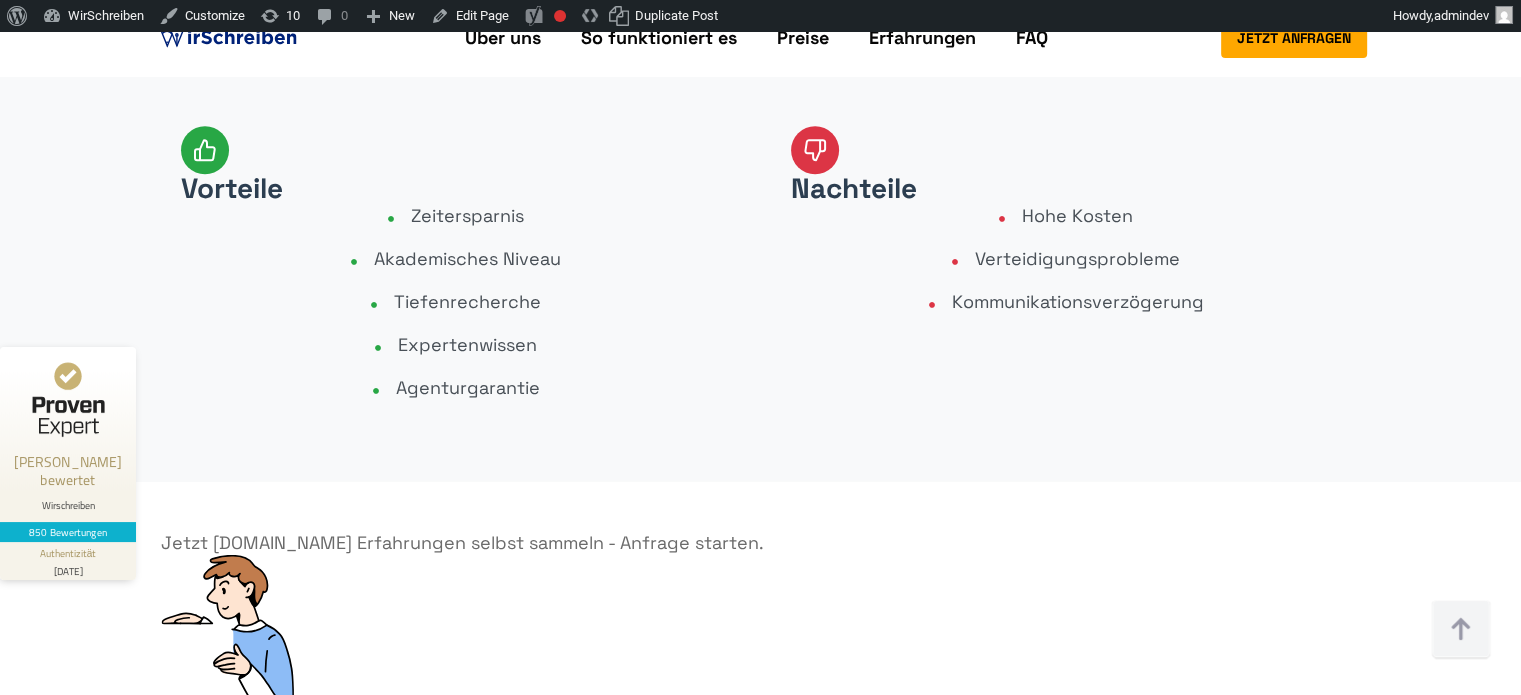 scroll, scrollTop: 1400, scrollLeft: 0, axis: vertical 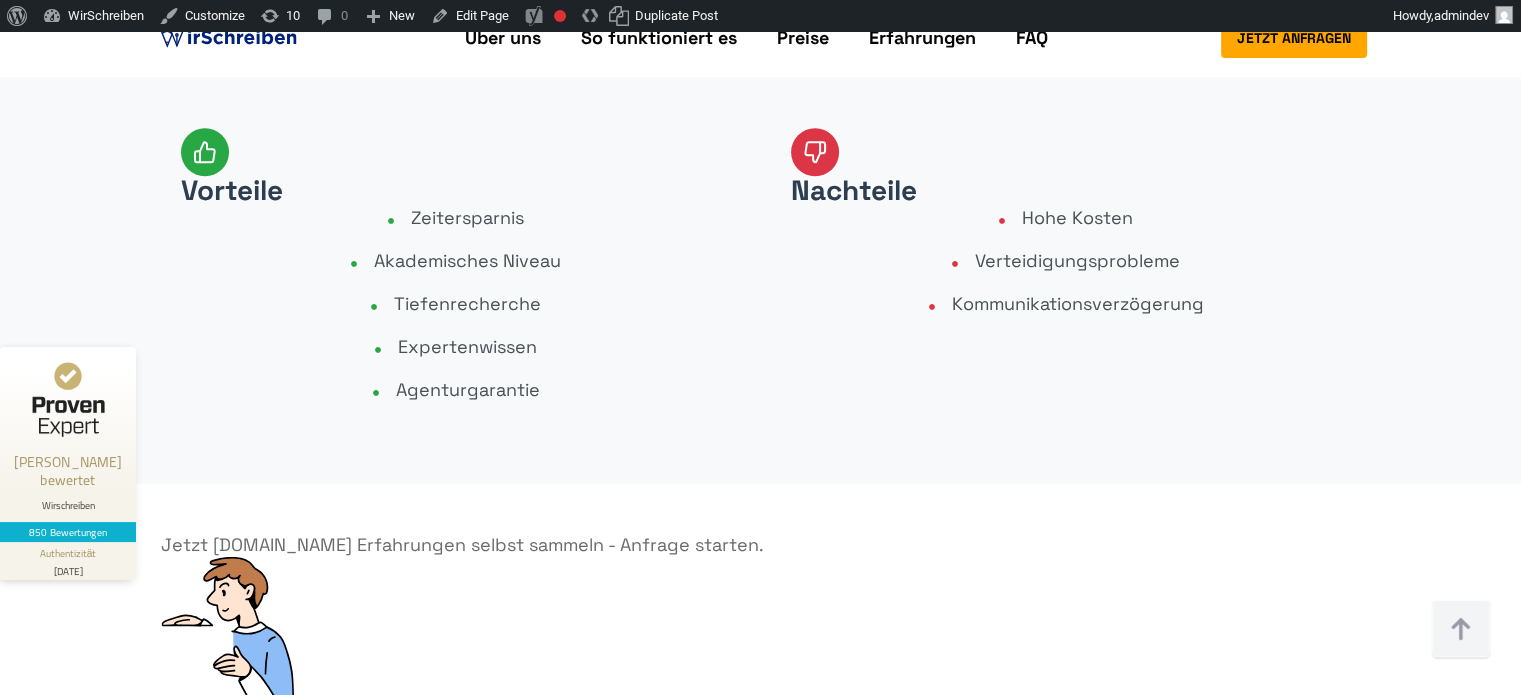 click at bounding box center [228, 38] 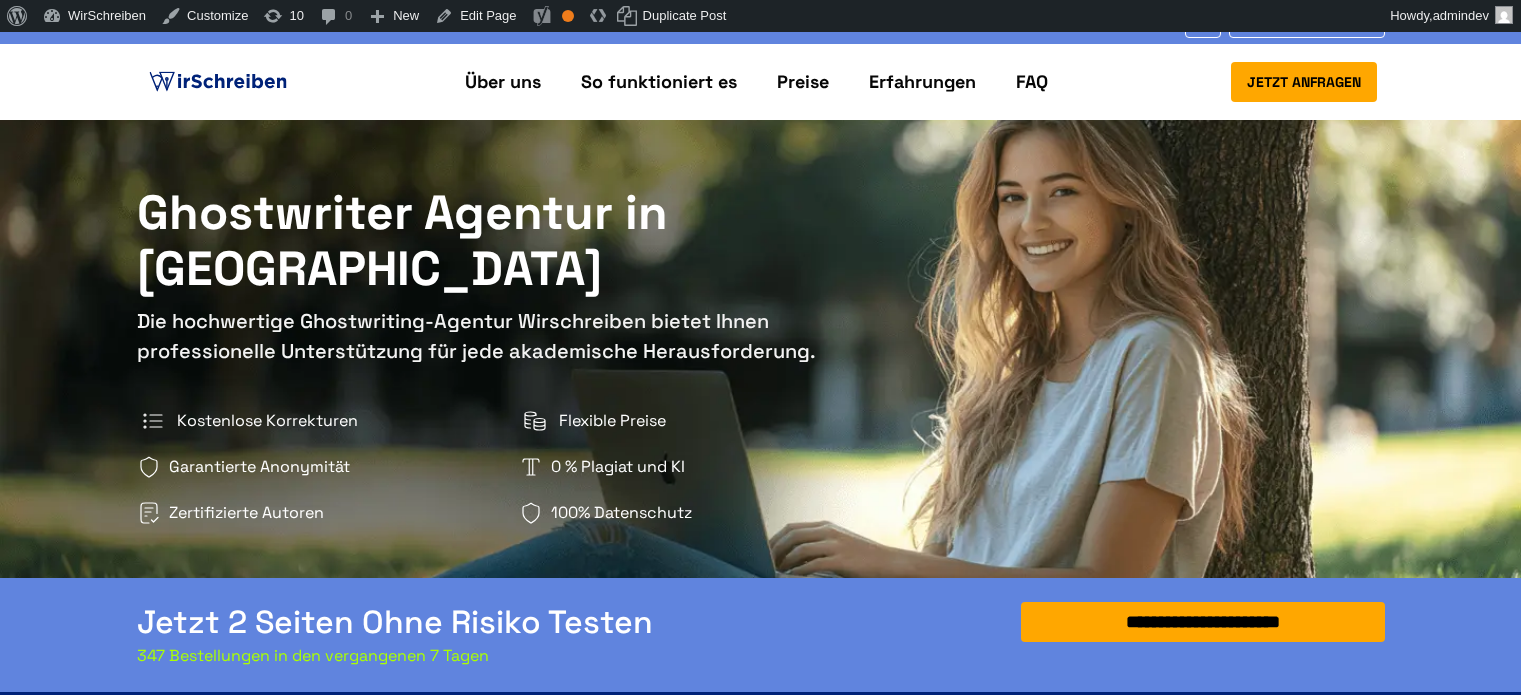 scroll, scrollTop: 0, scrollLeft: 0, axis: both 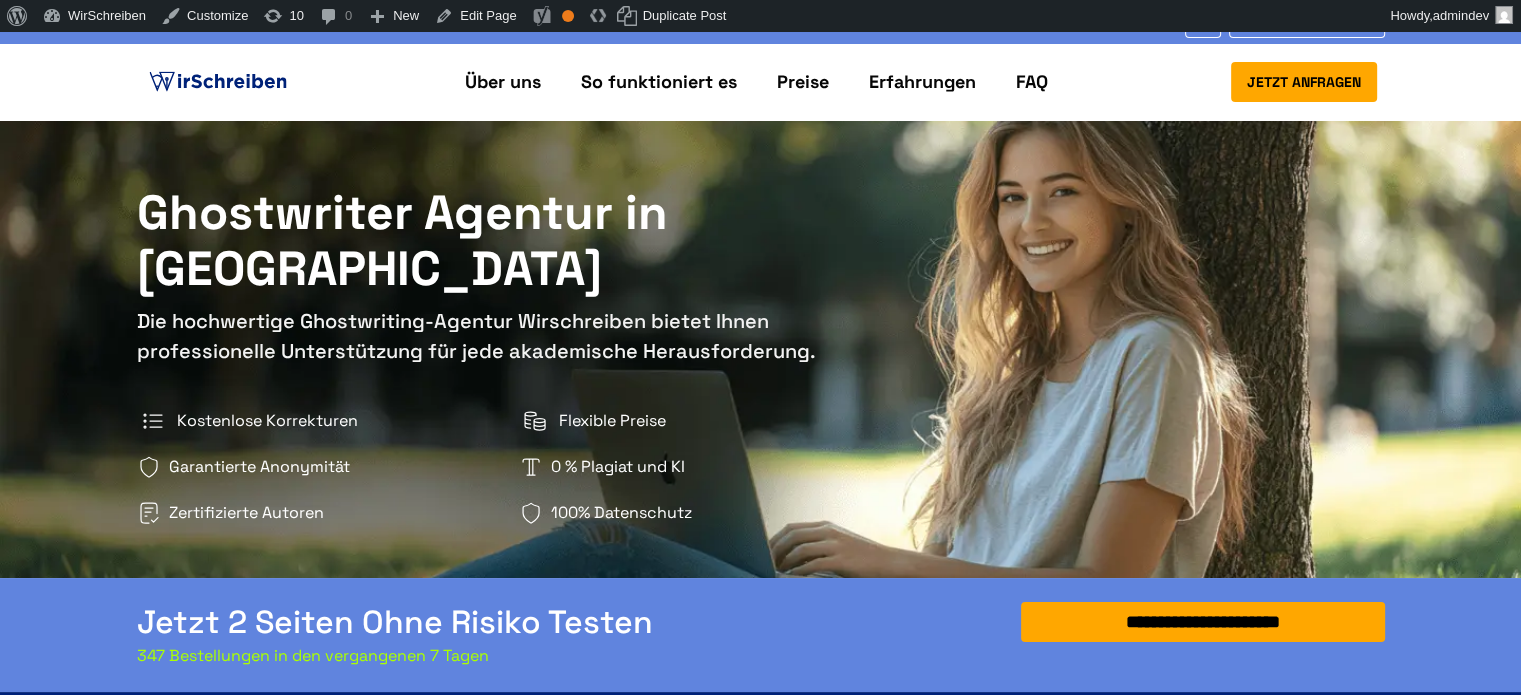 click on "Ghostwriter Agentur in [GEOGRAPHIC_DATA]" at bounding box center (494, 241) 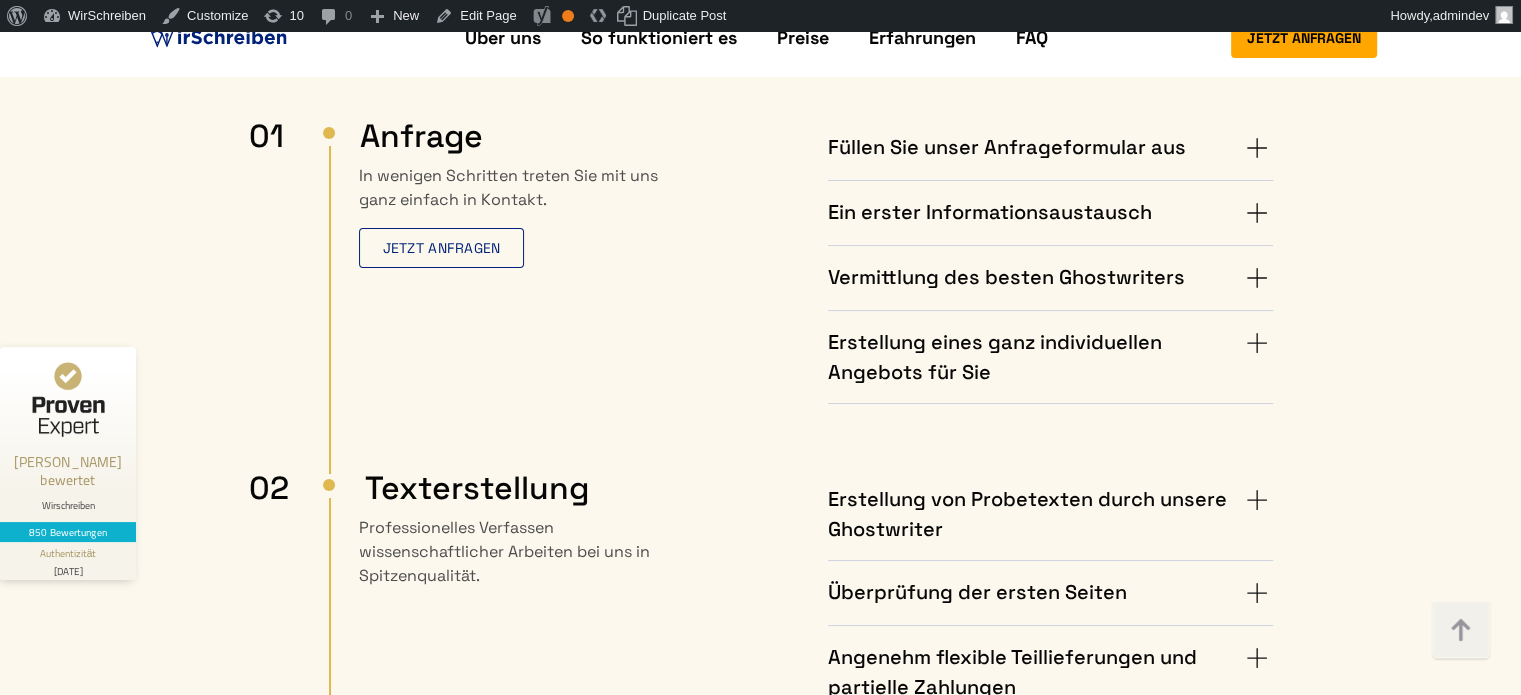 scroll, scrollTop: 1900, scrollLeft: 0, axis: vertical 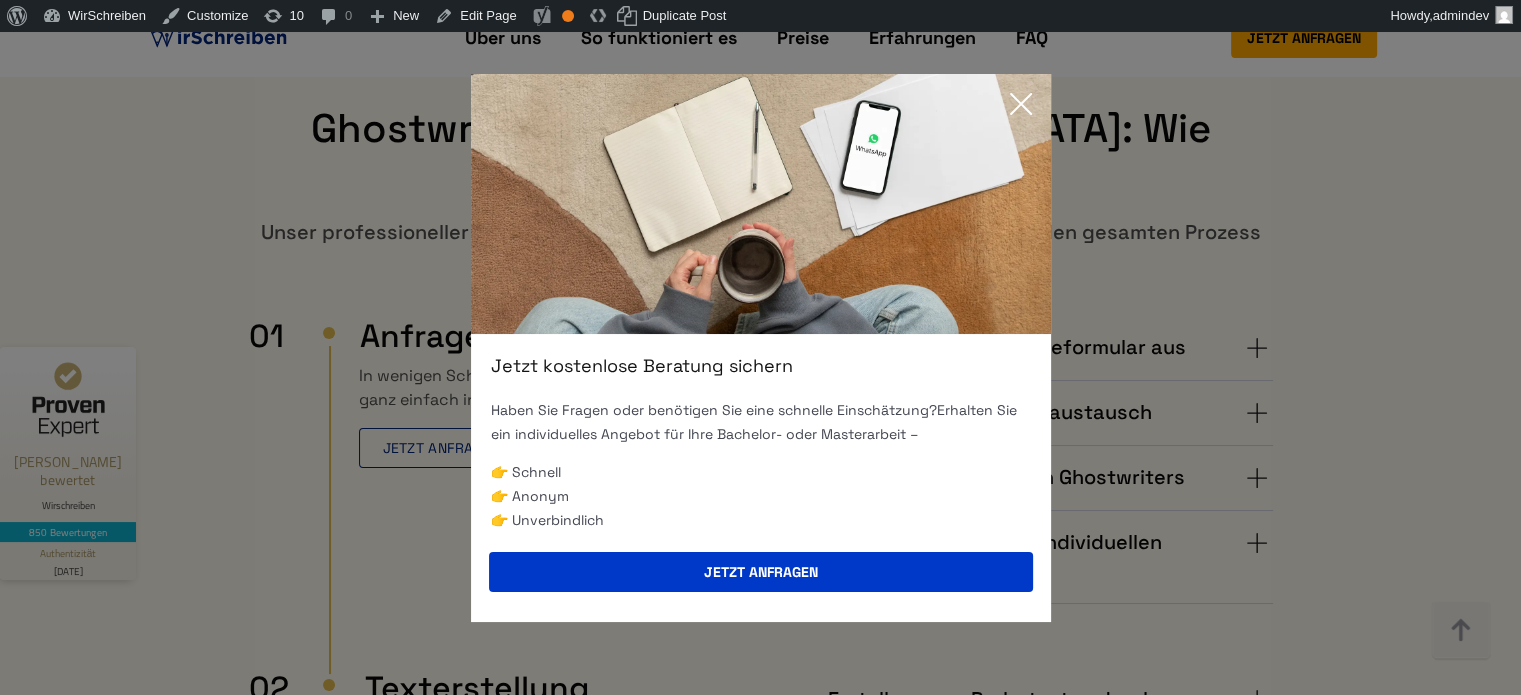 click 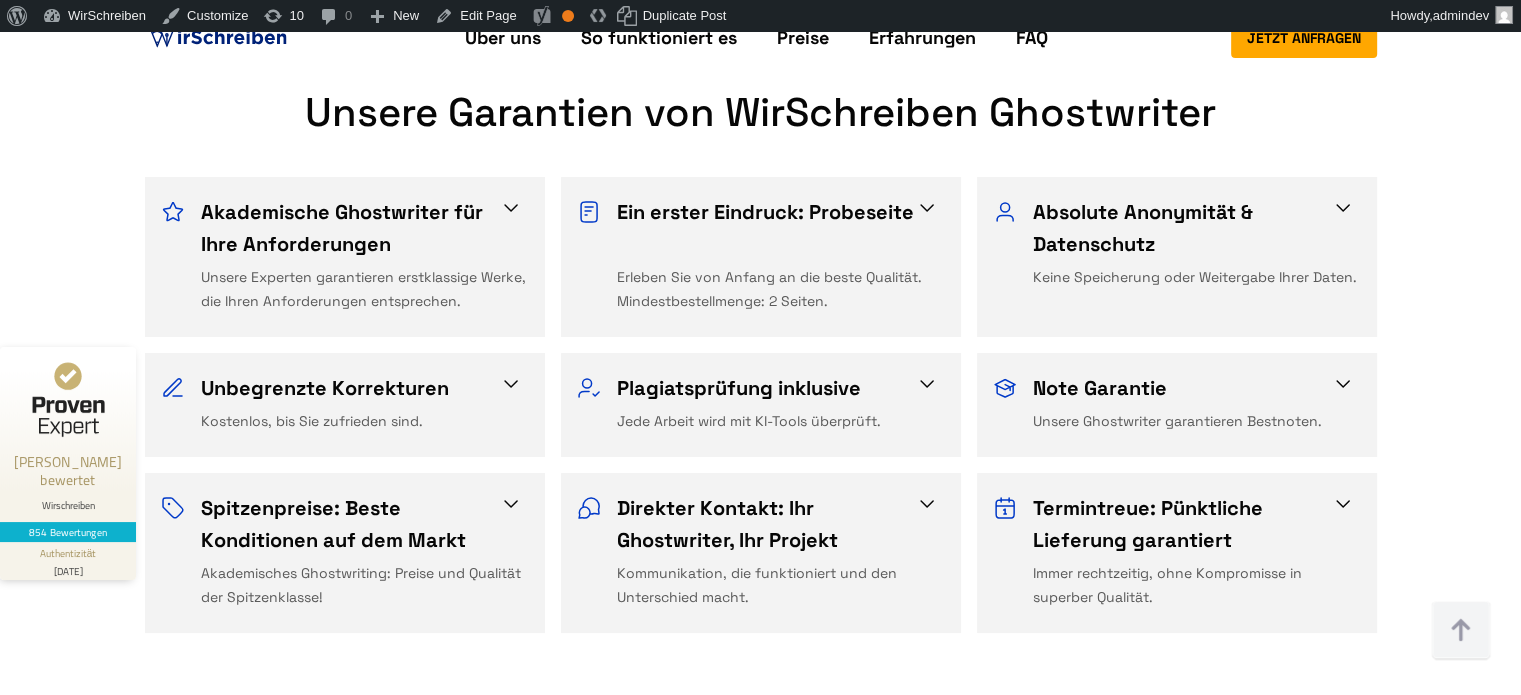 scroll, scrollTop: 1000, scrollLeft: 0, axis: vertical 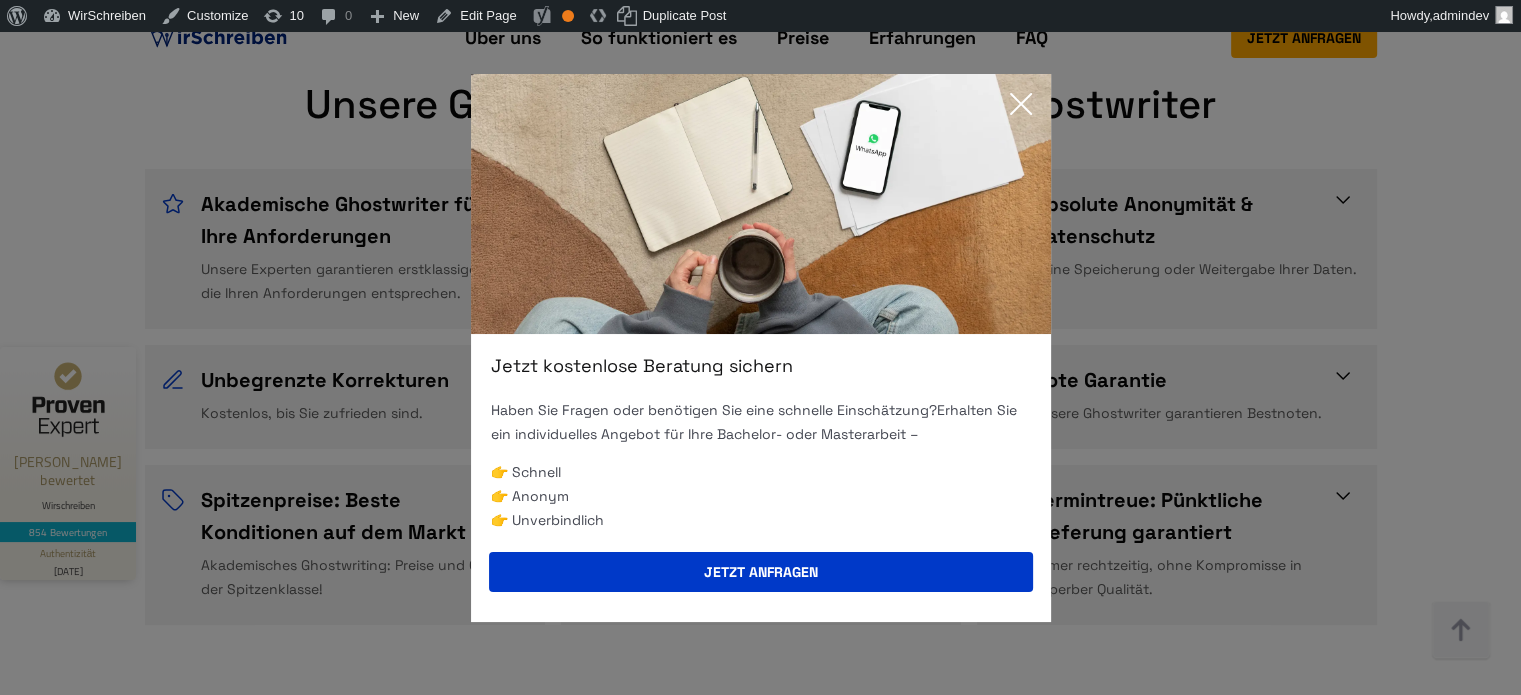 click 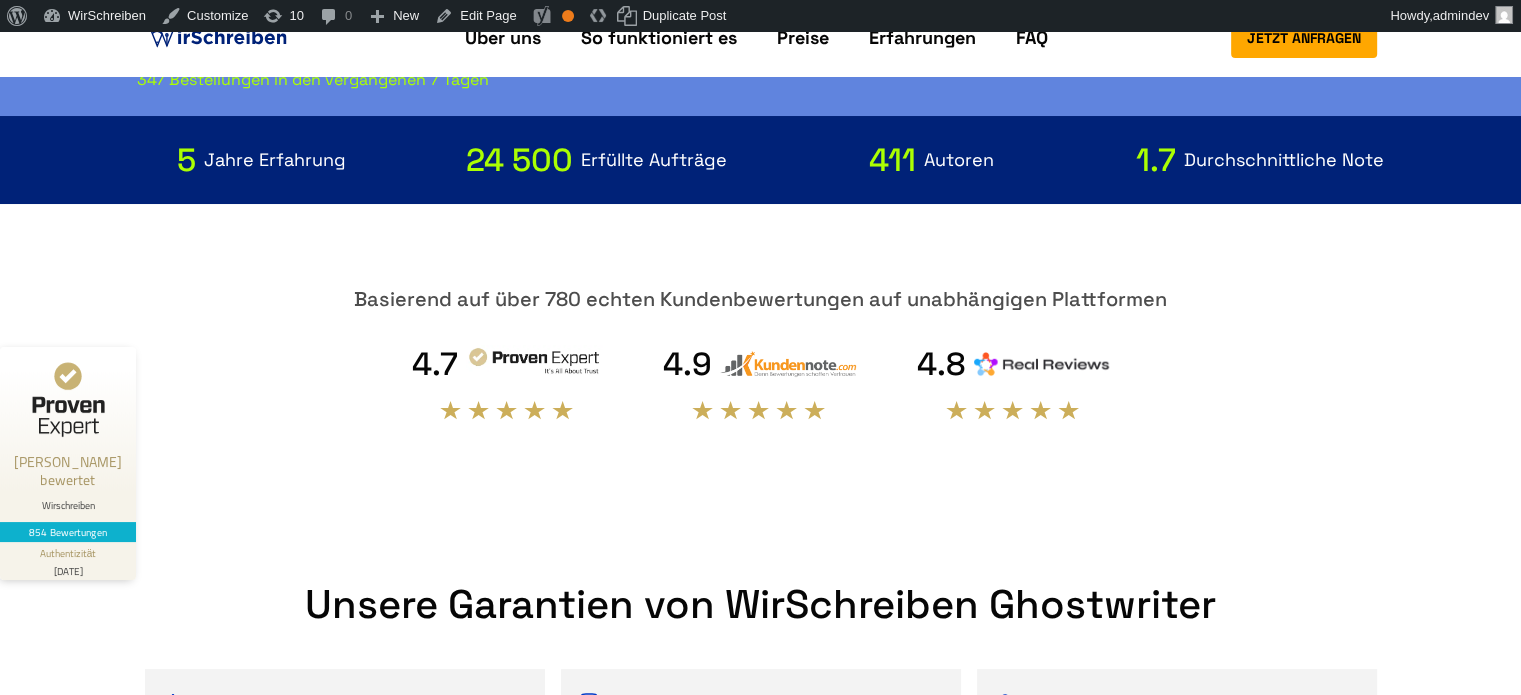 scroll, scrollTop: 0, scrollLeft: 0, axis: both 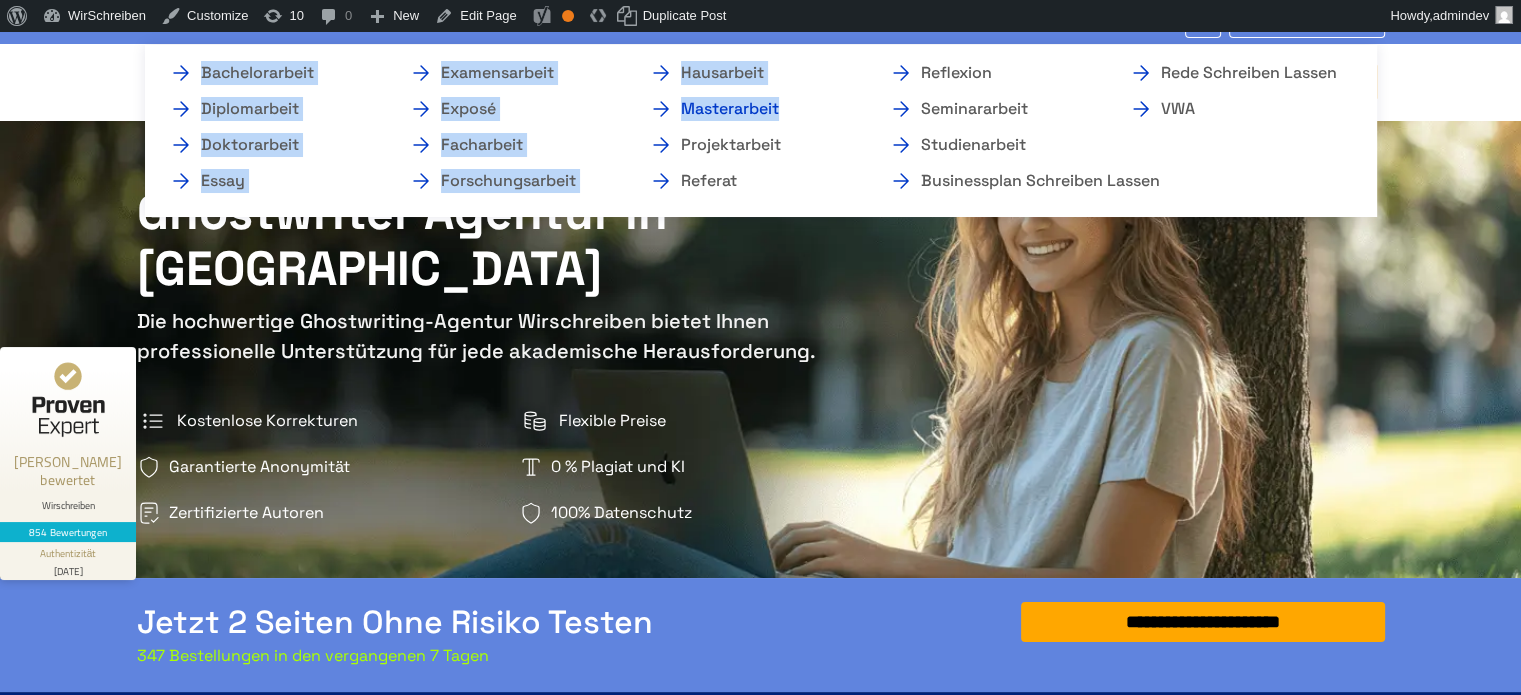 drag, startPoint x: 156, startPoint y: 53, endPoint x: 778, endPoint y: 110, distance: 624.60626 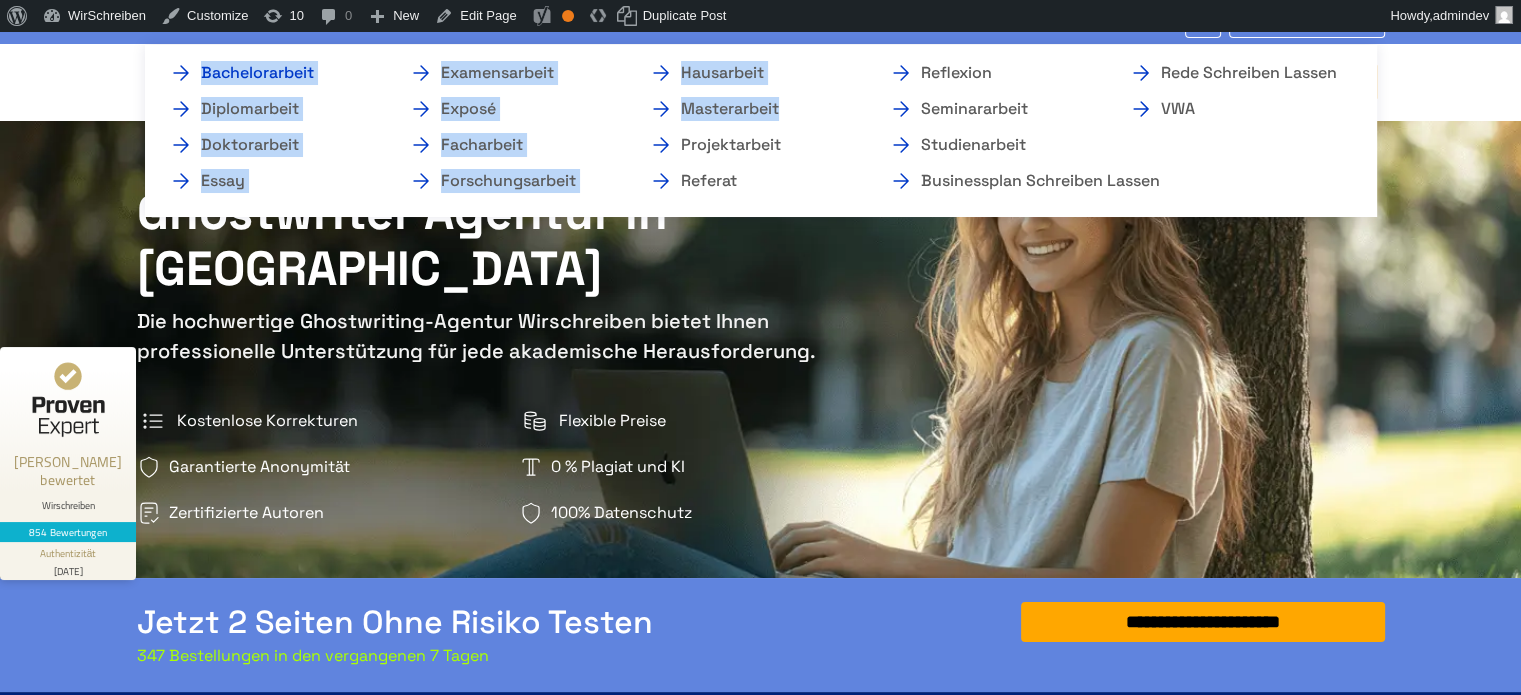 click on "Bachelorarbeit" at bounding box center [269, 73] 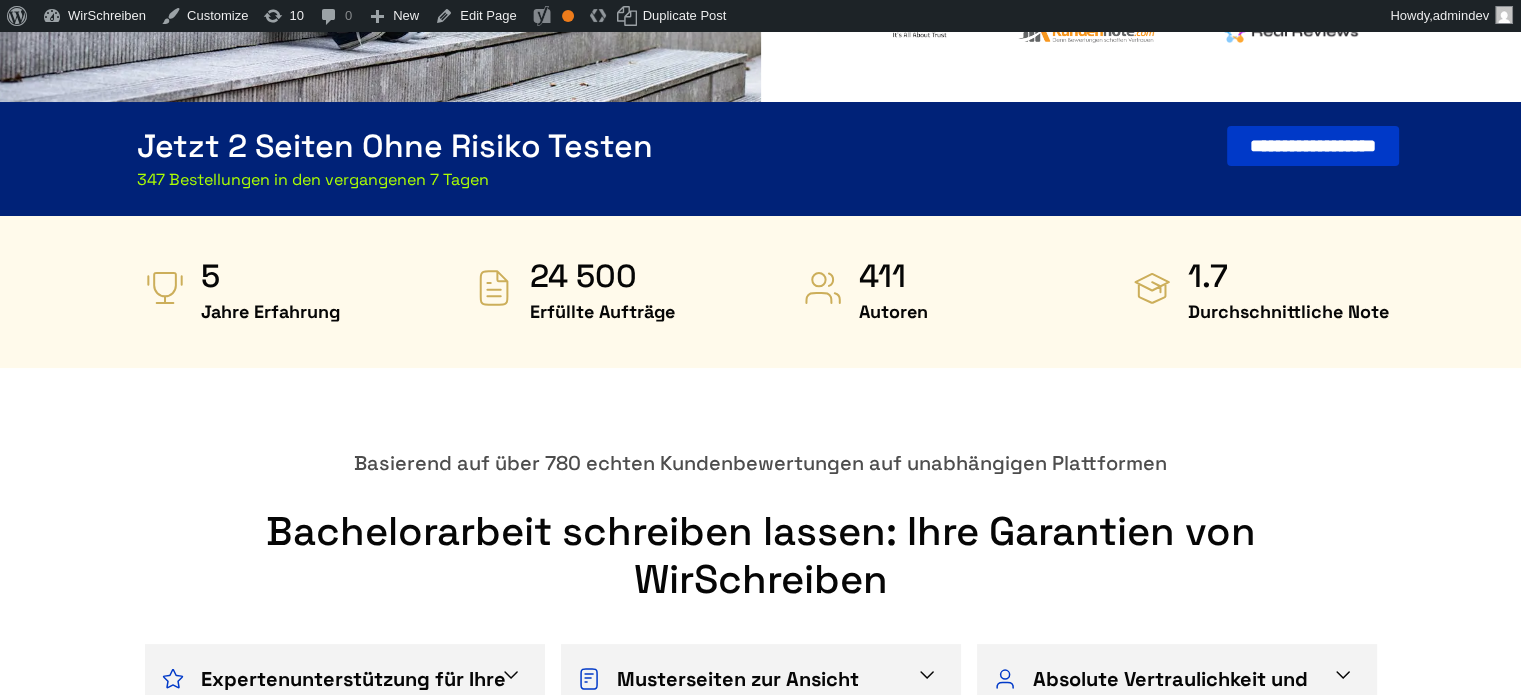 scroll, scrollTop: 0, scrollLeft: 0, axis: both 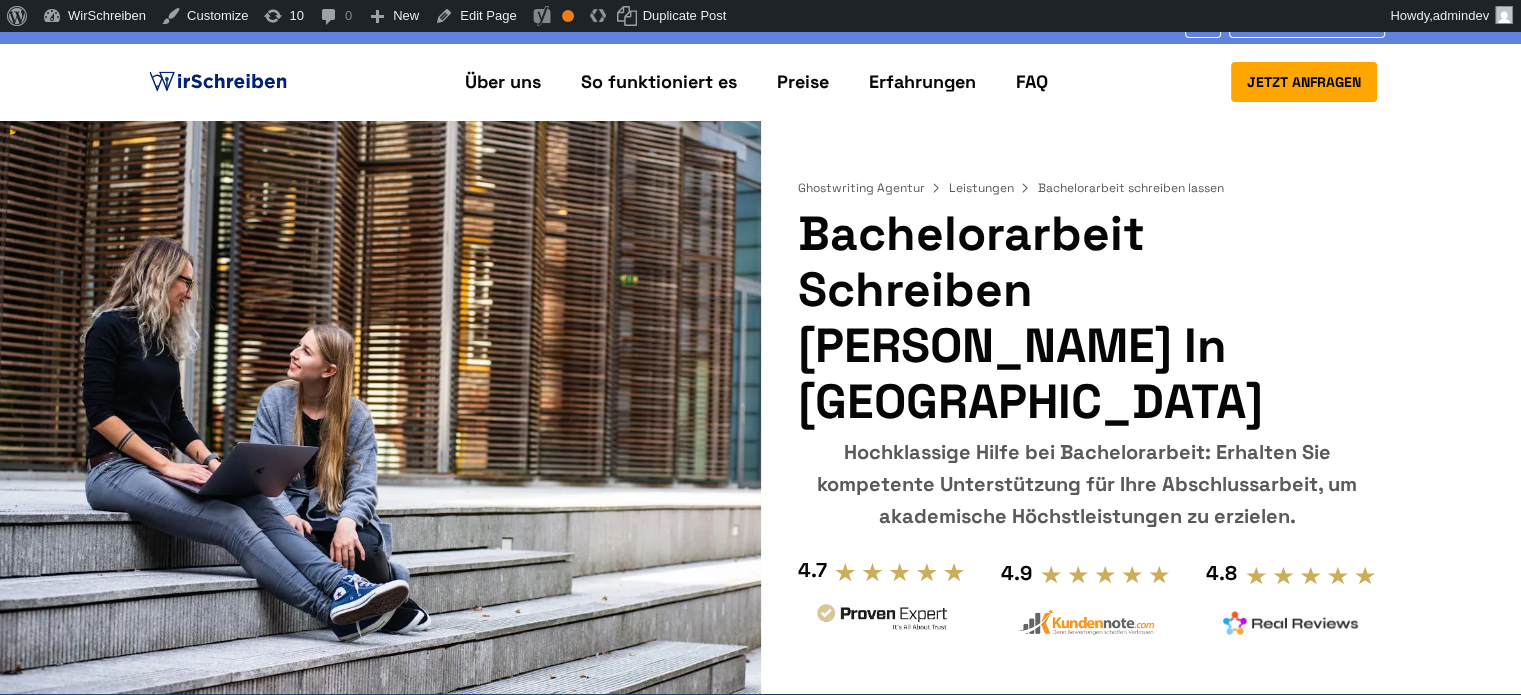 click on "Arbeiten
Bachelorarbeit
Diplomarbeit
Doktorarbeit
Essay
Examensarbeit
Exposé
Facharbeit
Forschungsarbeit
Hausarbeit
Masterarbeit
Projektarbeit
Referat
Reflexion
Seminararbeit
Studienarbeit
Businessplan schreiben lassen
Rede schreiben lassen
VWA
Fachrichtungen
Ghostwriter BWL
Ghostwriter Germanistik
Ghostwriter Informatik
Ghostwriter Jura
Ghostwriter Mathematik
Ghostwriter Medizin
Ghostwriter Psychologie
Ghostwriter Soziale Arbeit
Ghostwriter Statistik
Ghostwriter VWL
Leistungen
Korrektorat
Lektorat
Generatoren
Themen Generator
Zitiergenerator
Kostenlose Plagiatsprüfung
9:00 - 18:00 Mo.-So." at bounding box center (760, 7668) 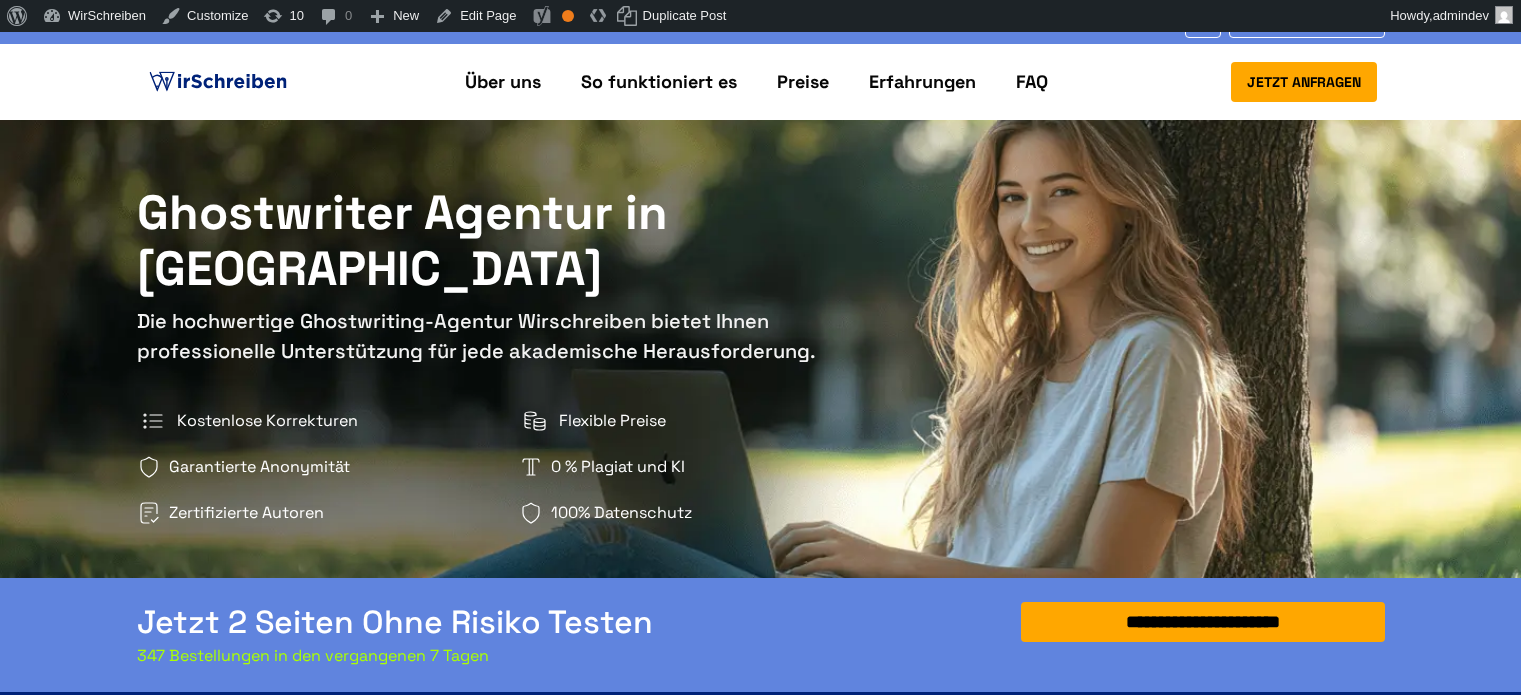 scroll, scrollTop: 0, scrollLeft: 0, axis: both 